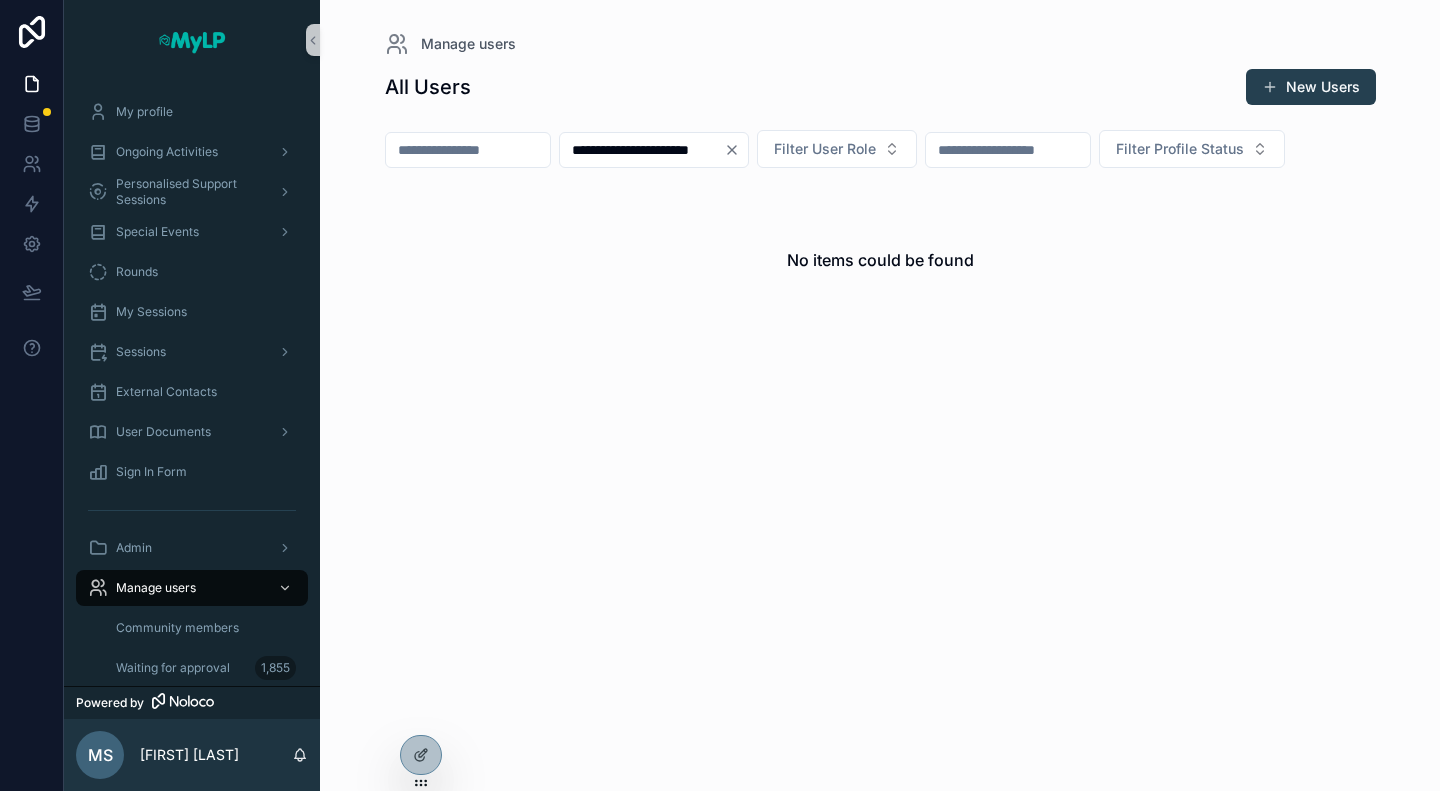 scroll, scrollTop: 0, scrollLeft: 0, axis: both 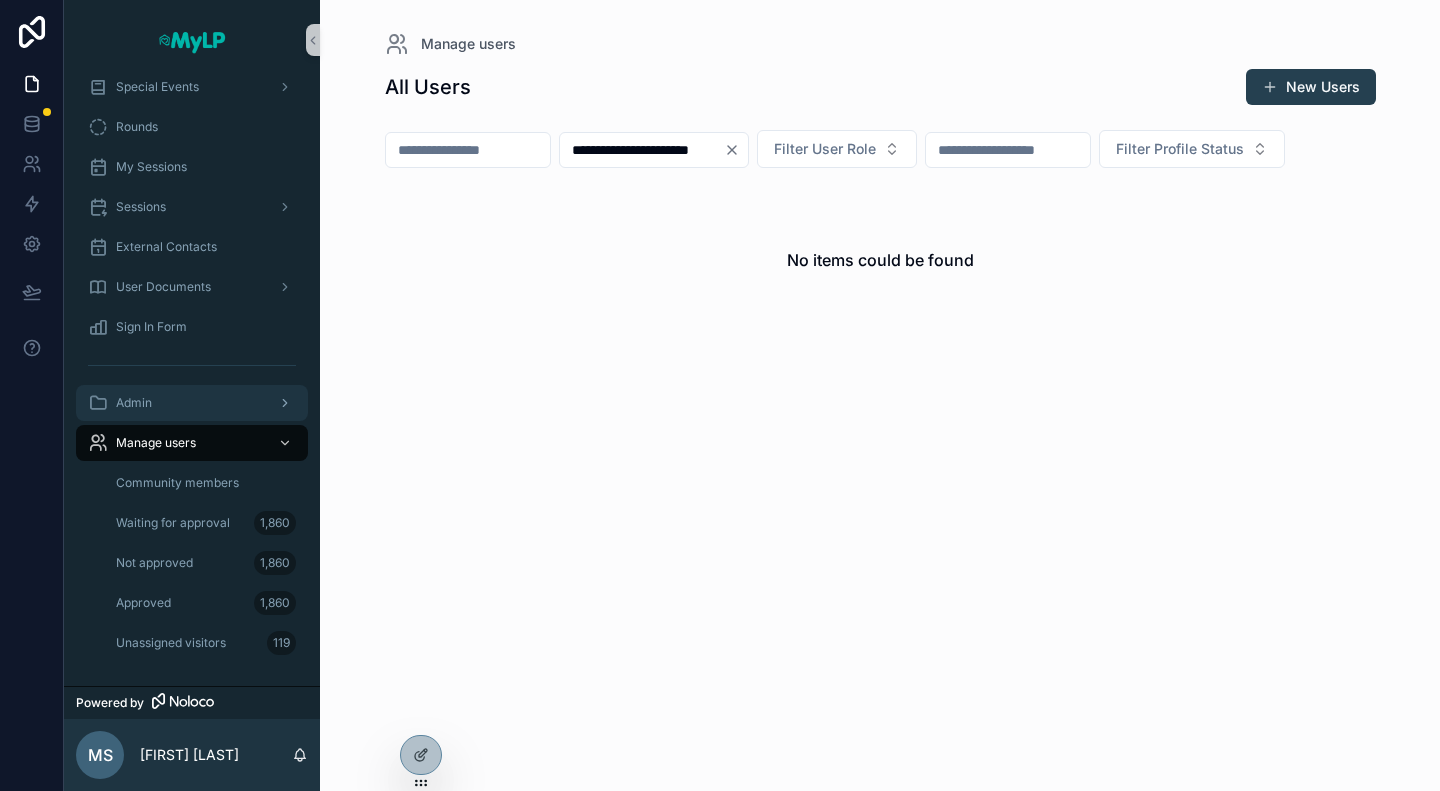 click on "Admin" at bounding box center [192, 403] 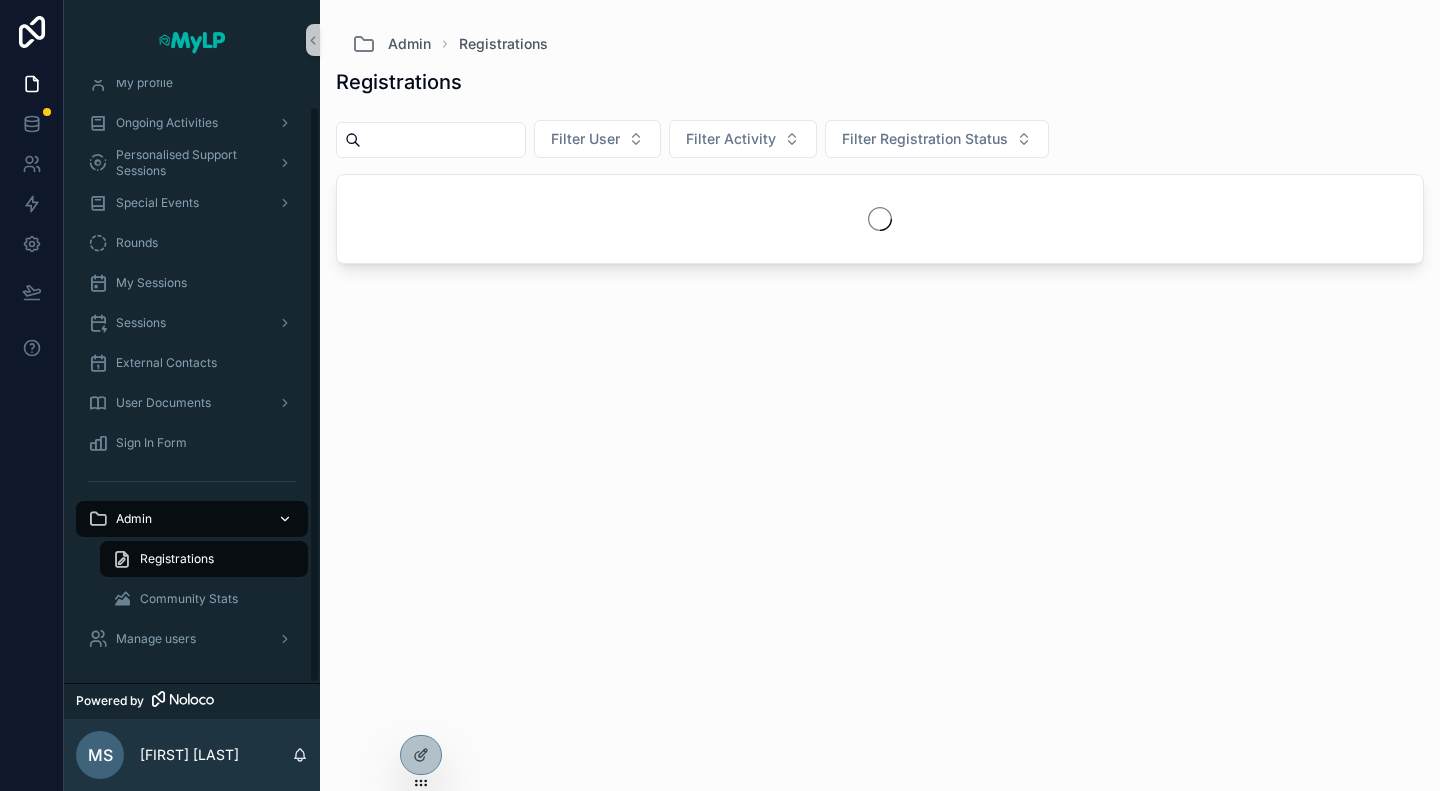 scroll, scrollTop: 28, scrollLeft: 0, axis: vertical 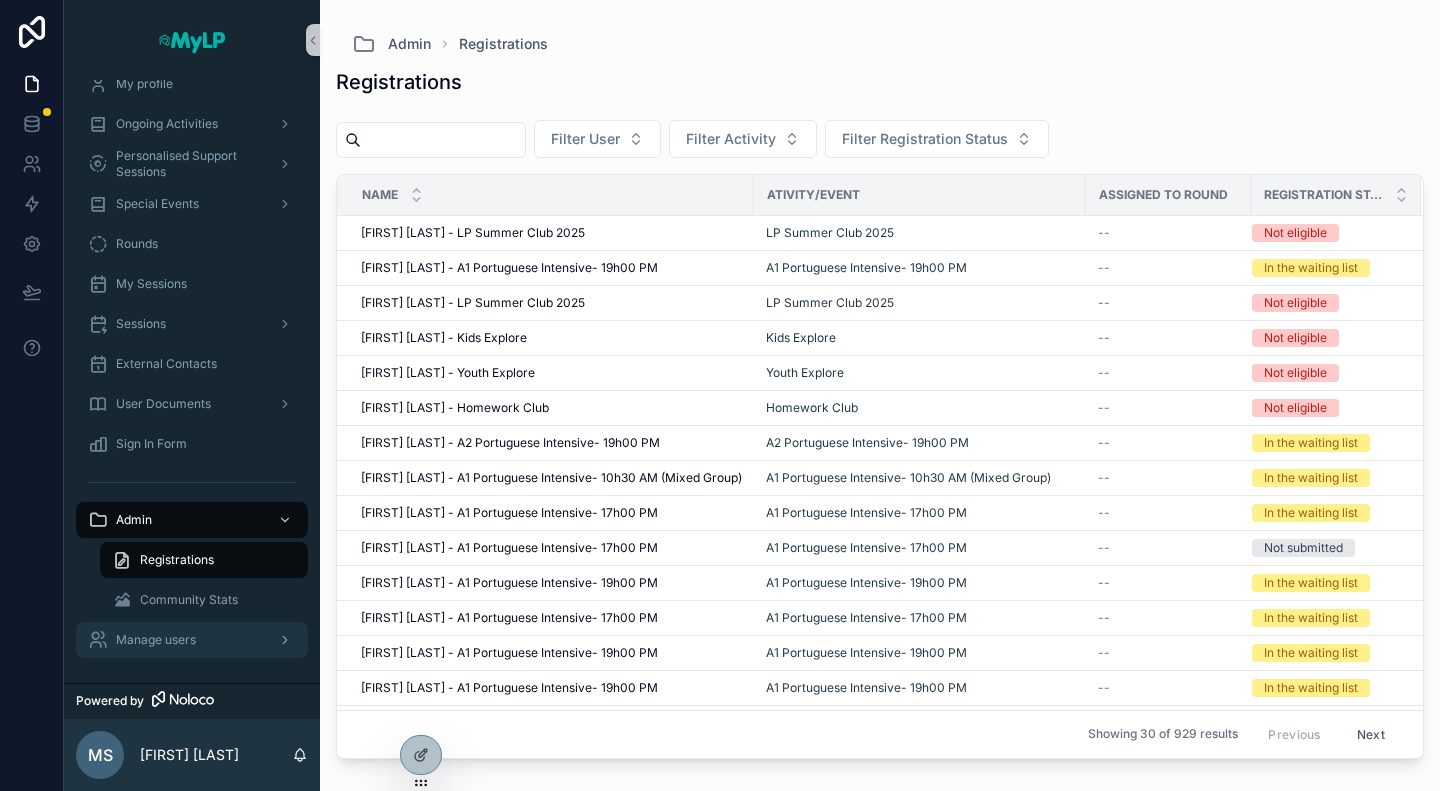 click on "Manage users" at bounding box center [156, 640] 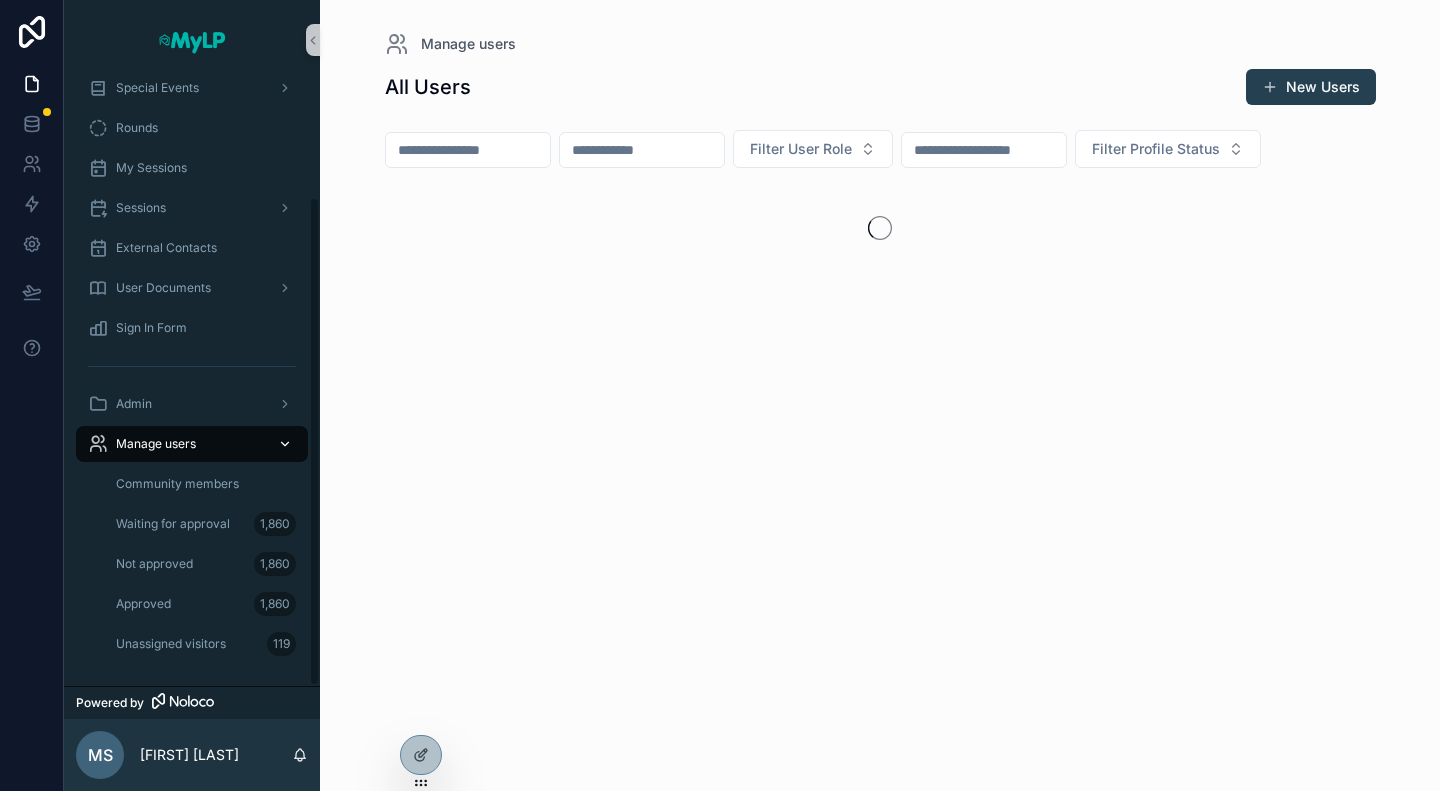 scroll, scrollTop: 145, scrollLeft: 0, axis: vertical 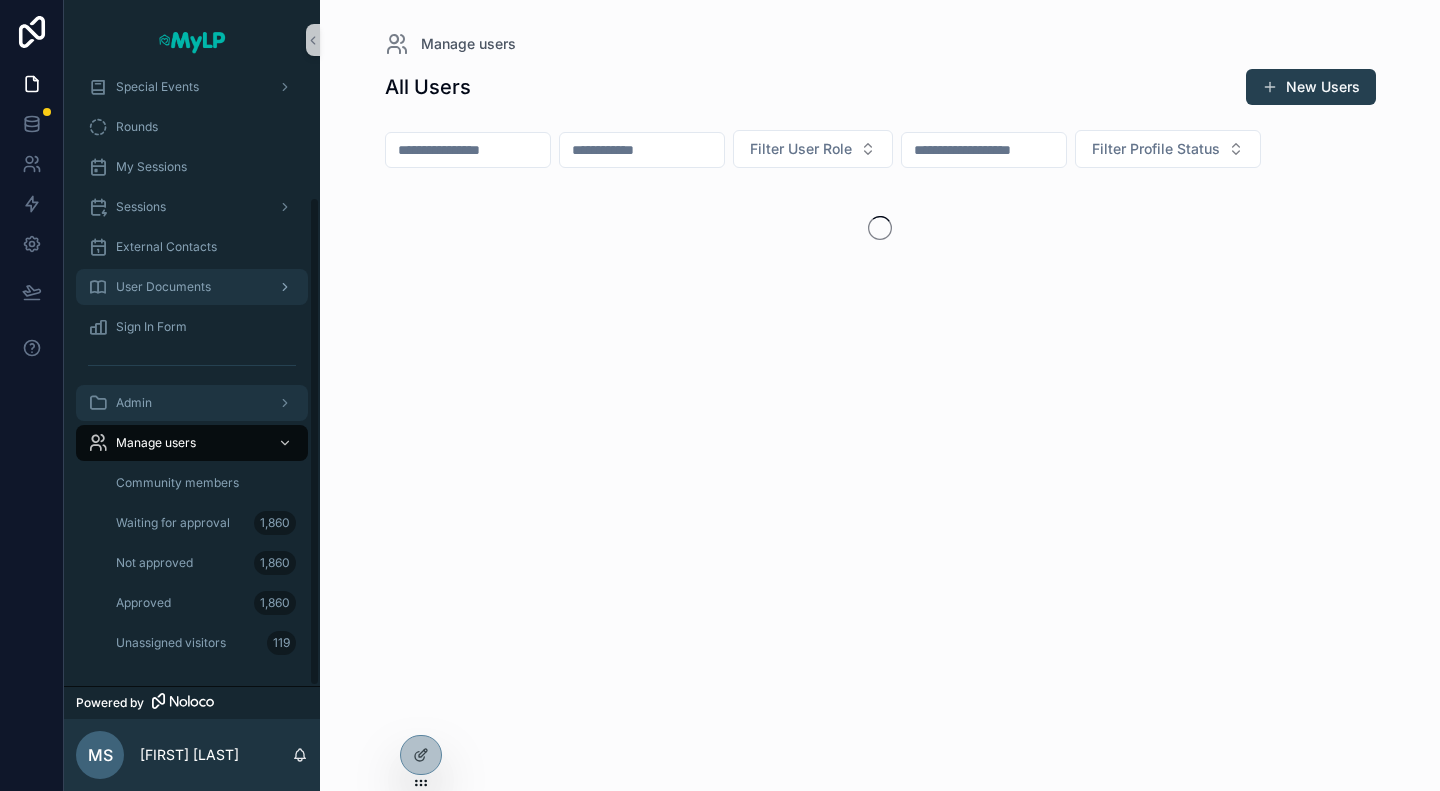 click on "Admin" at bounding box center (192, 403) 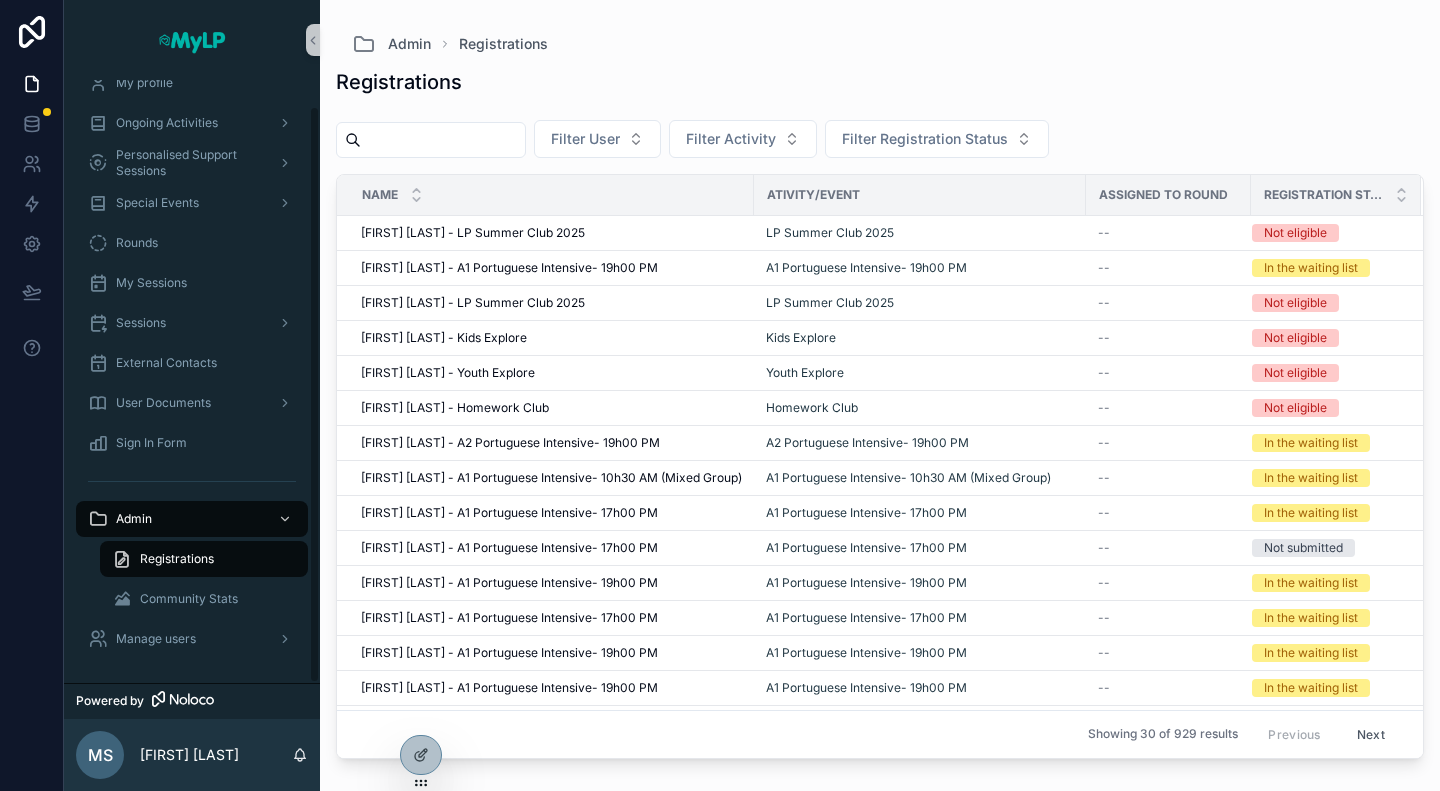 scroll, scrollTop: 28, scrollLeft: 0, axis: vertical 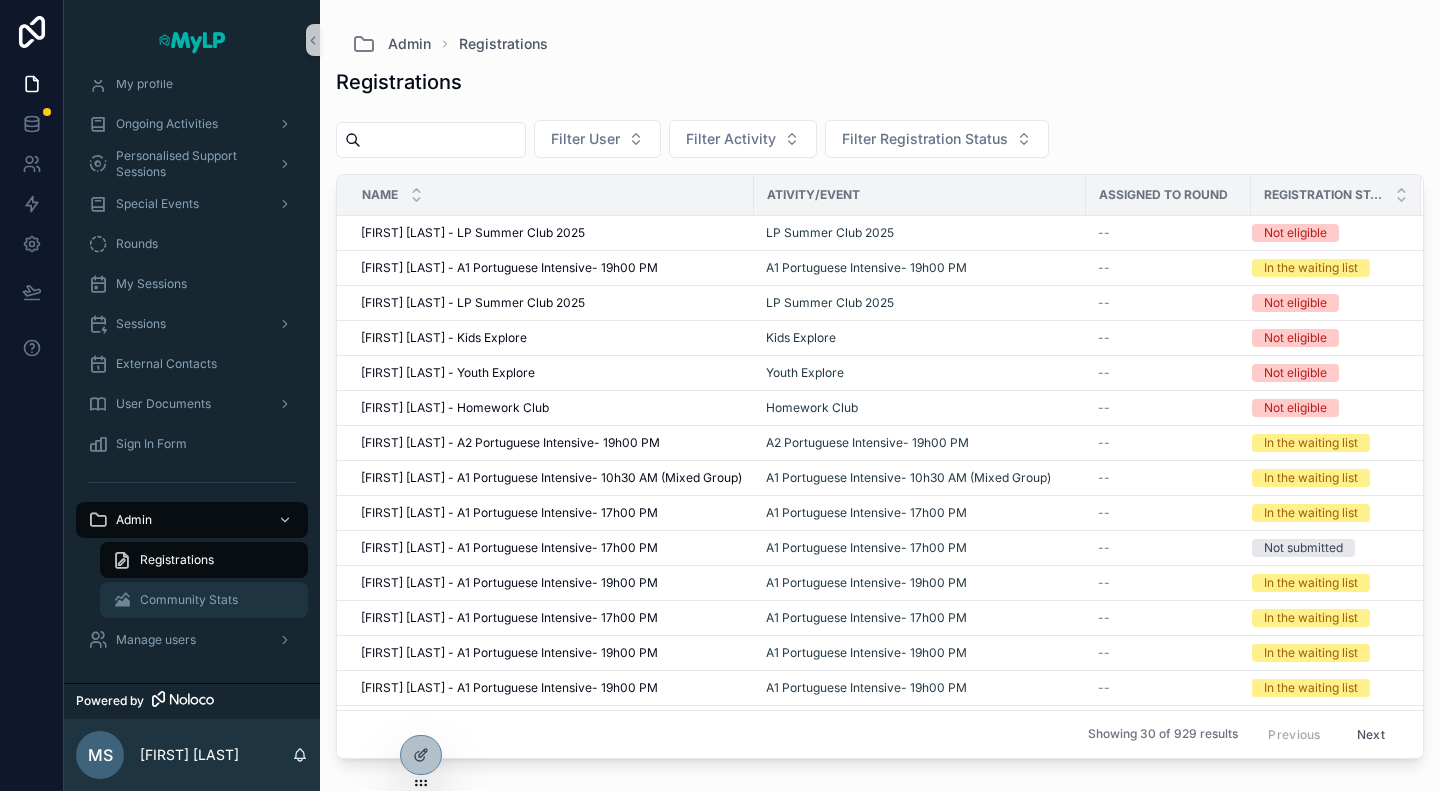 click on "Community Stats" at bounding box center (189, 600) 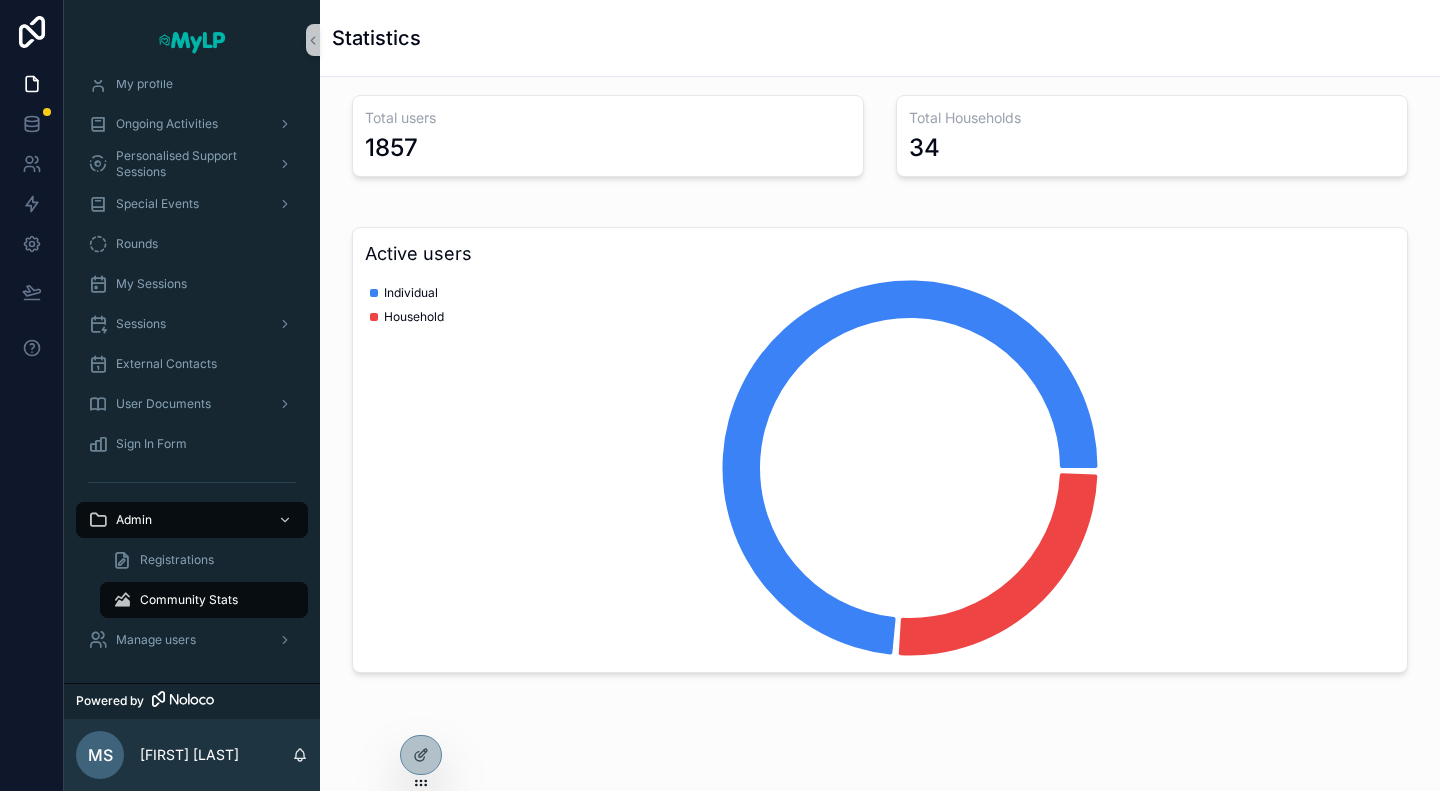 scroll, scrollTop: 0, scrollLeft: 0, axis: both 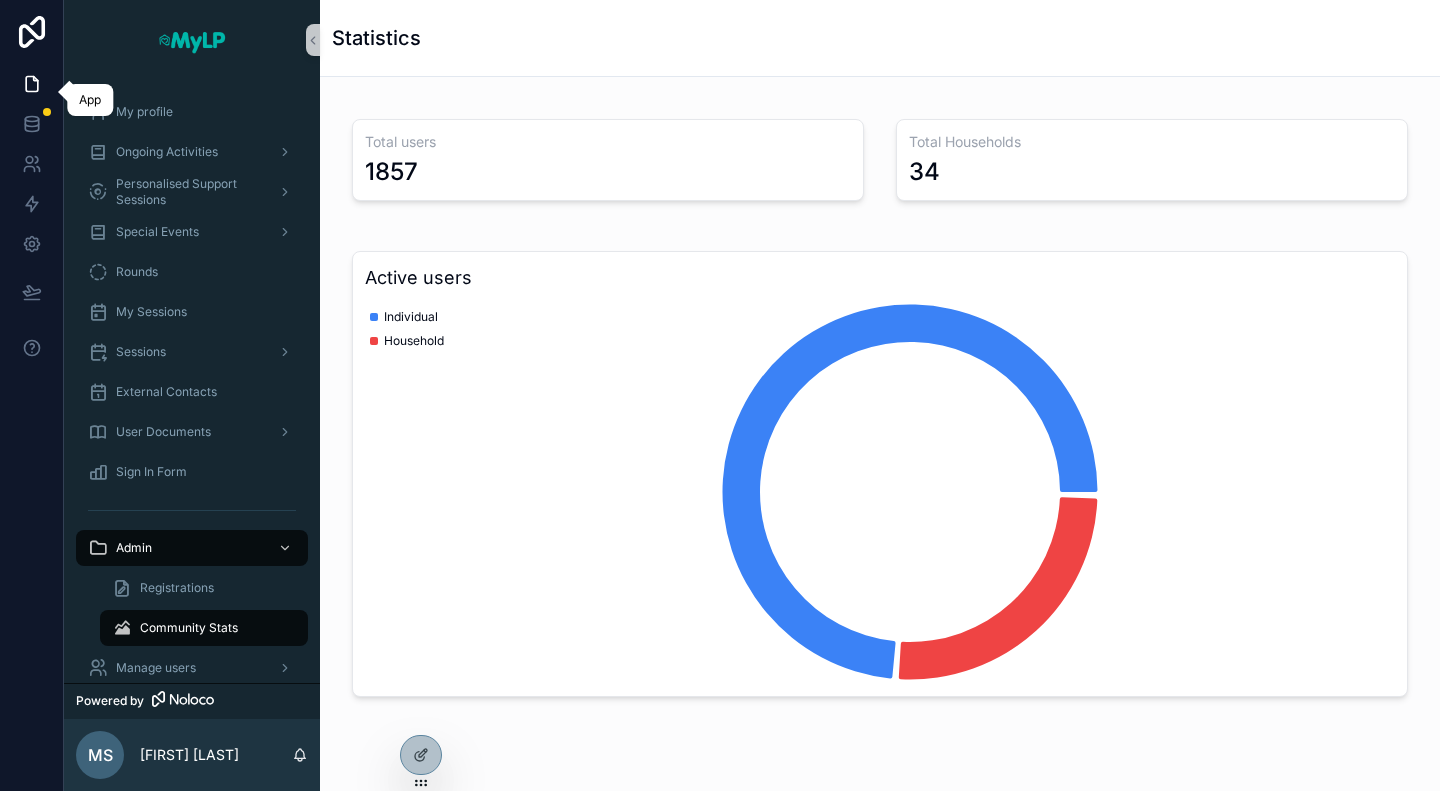 click 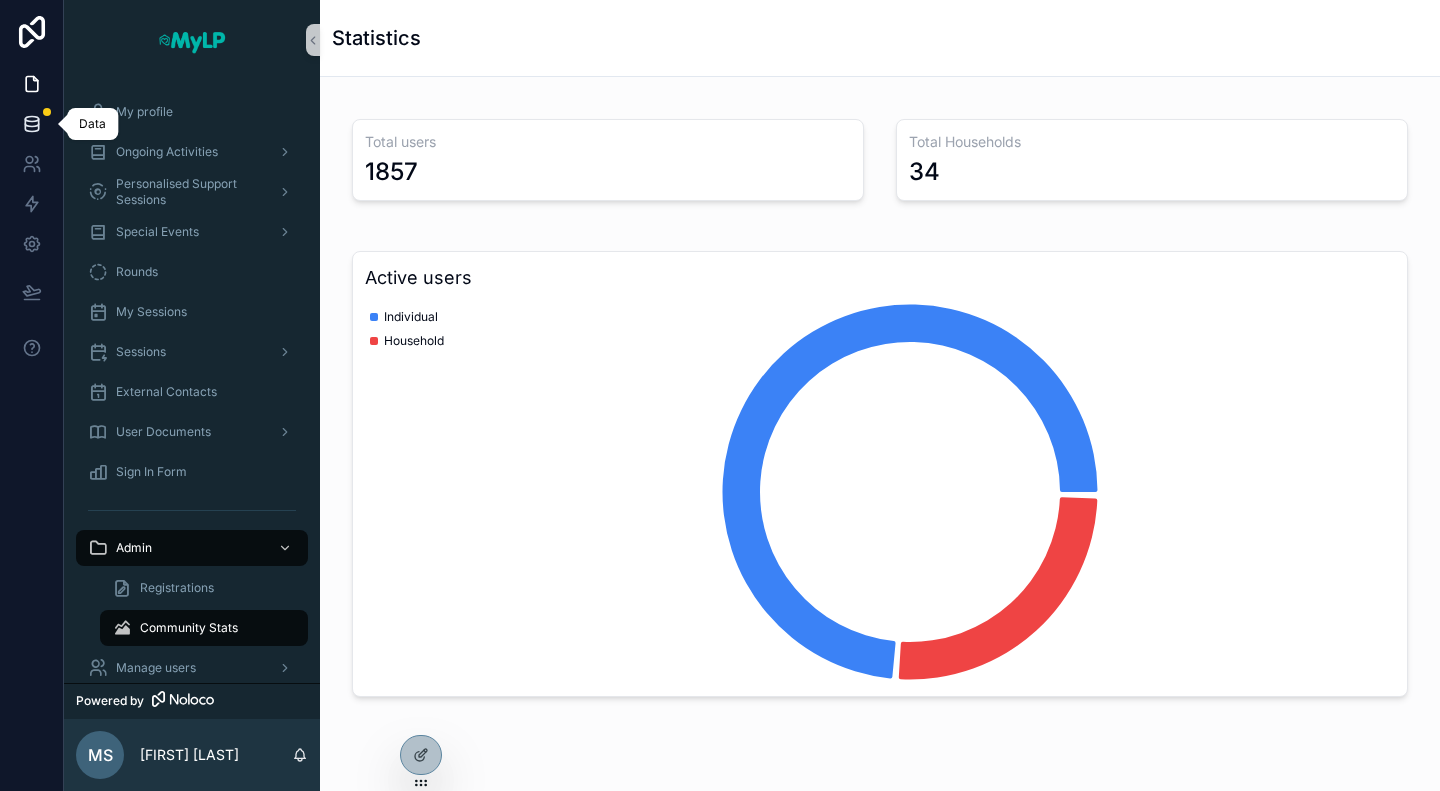 click 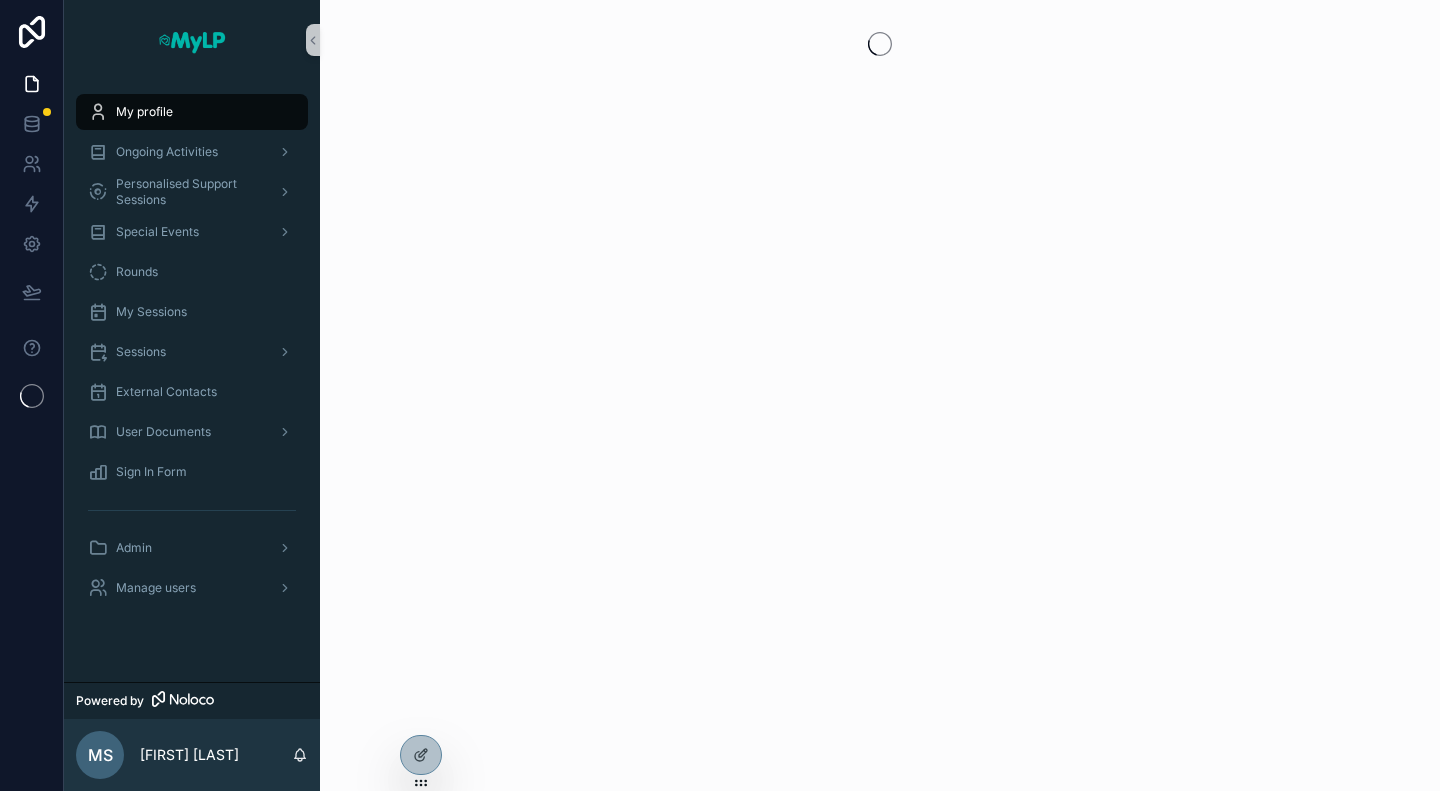 scroll, scrollTop: 0, scrollLeft: 0, axis: both 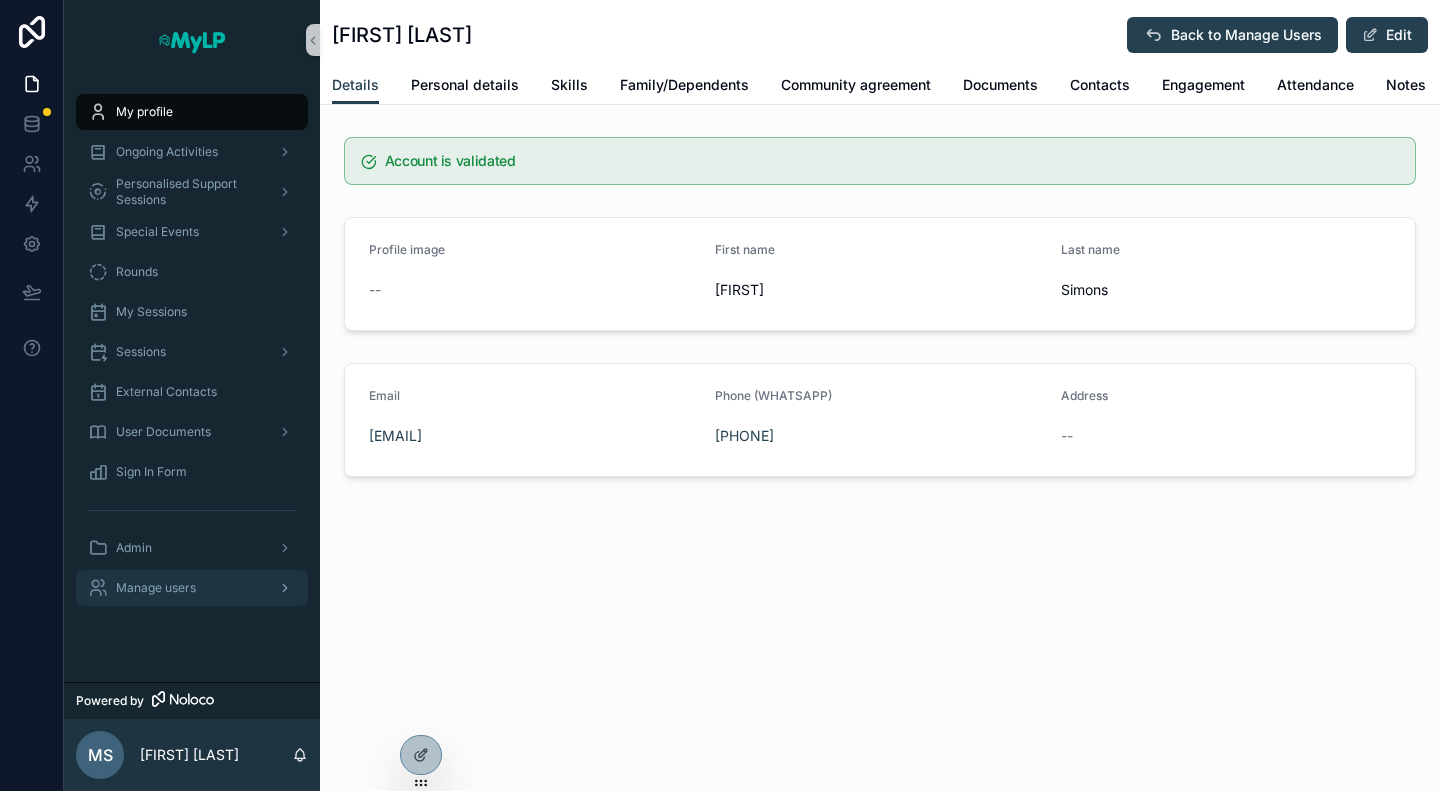 click on "Manage users" at bounding box center [156, 588] 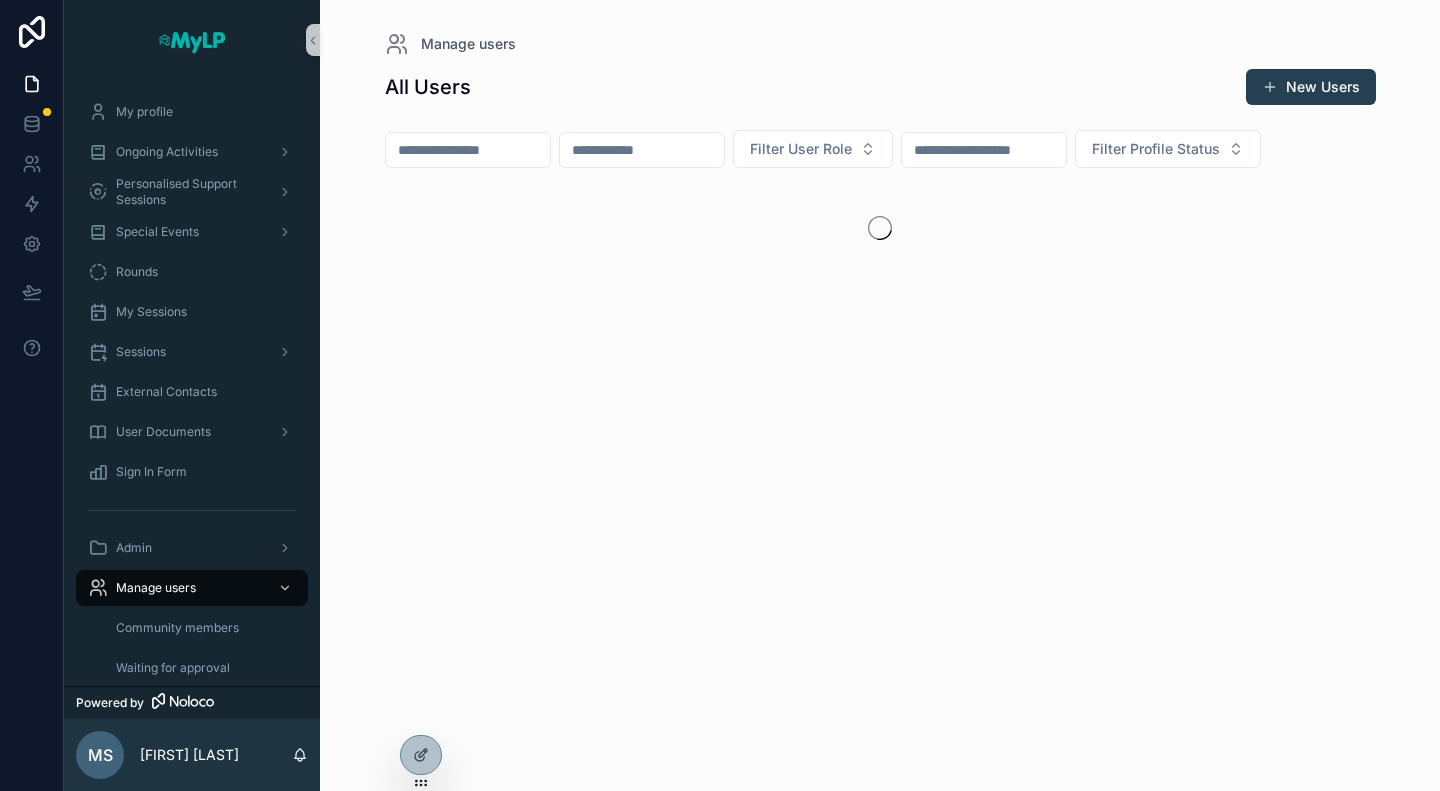 click at bounding box center [642, 150] 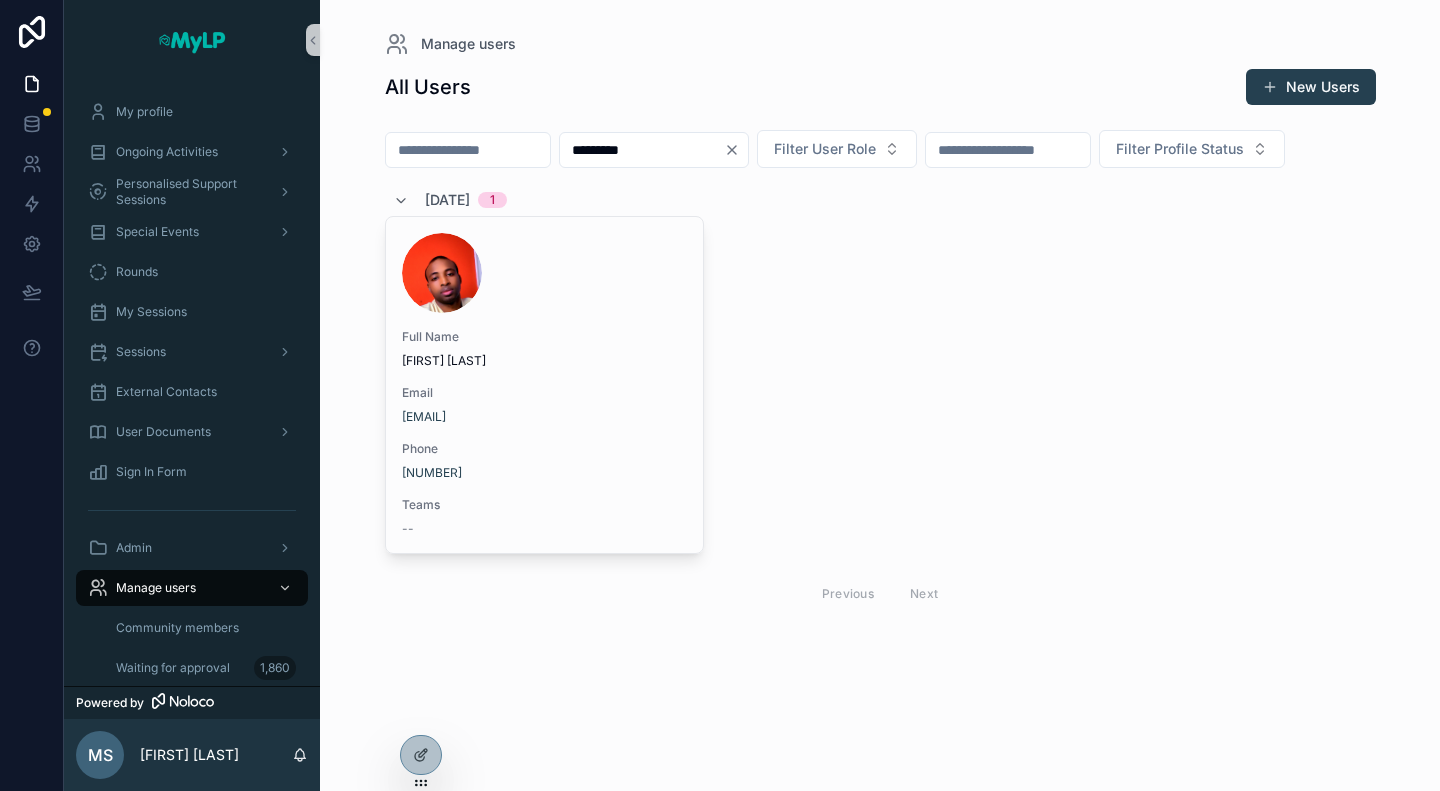 type on "*********" 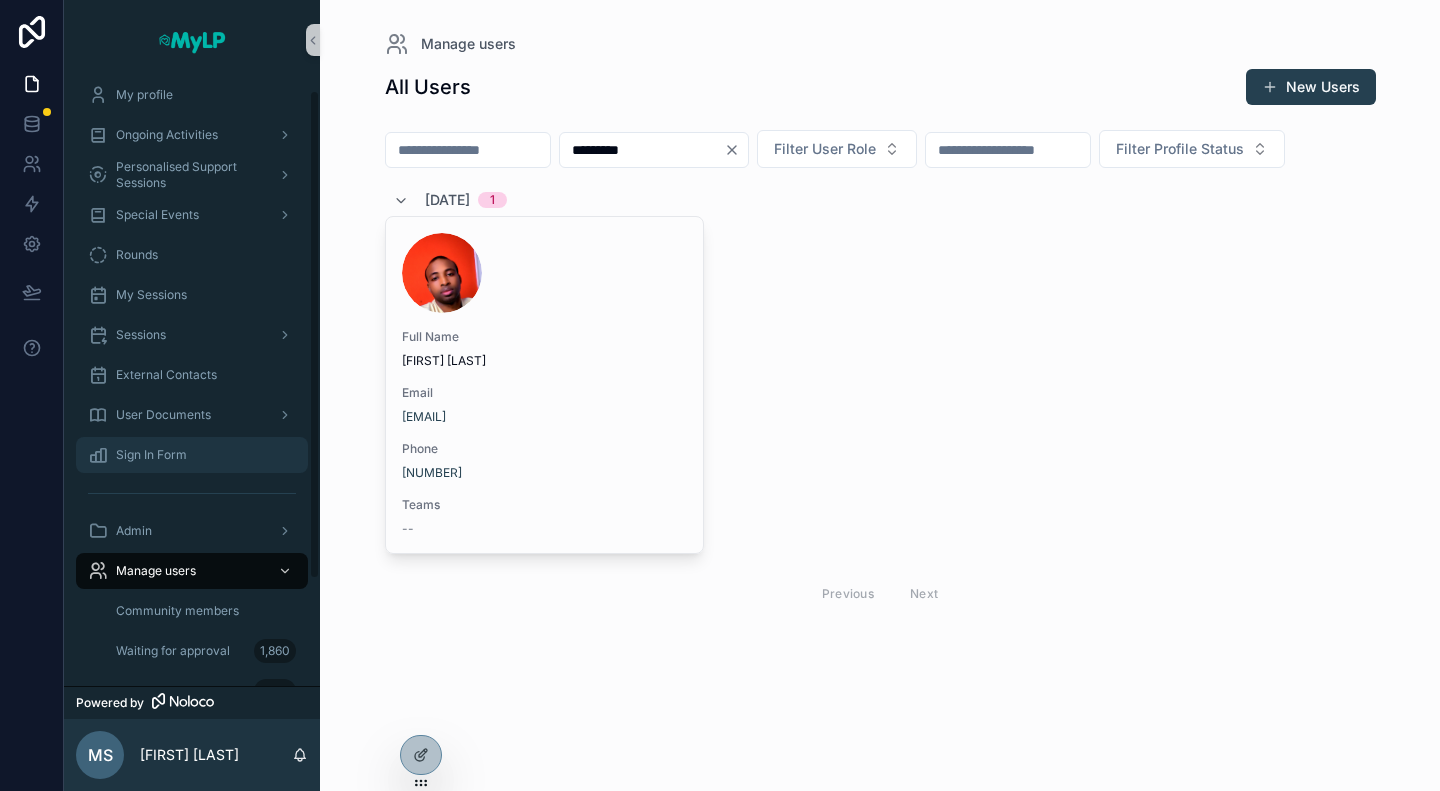 scroll, scrollTop: 0, scrollLeft: 0, axis: both 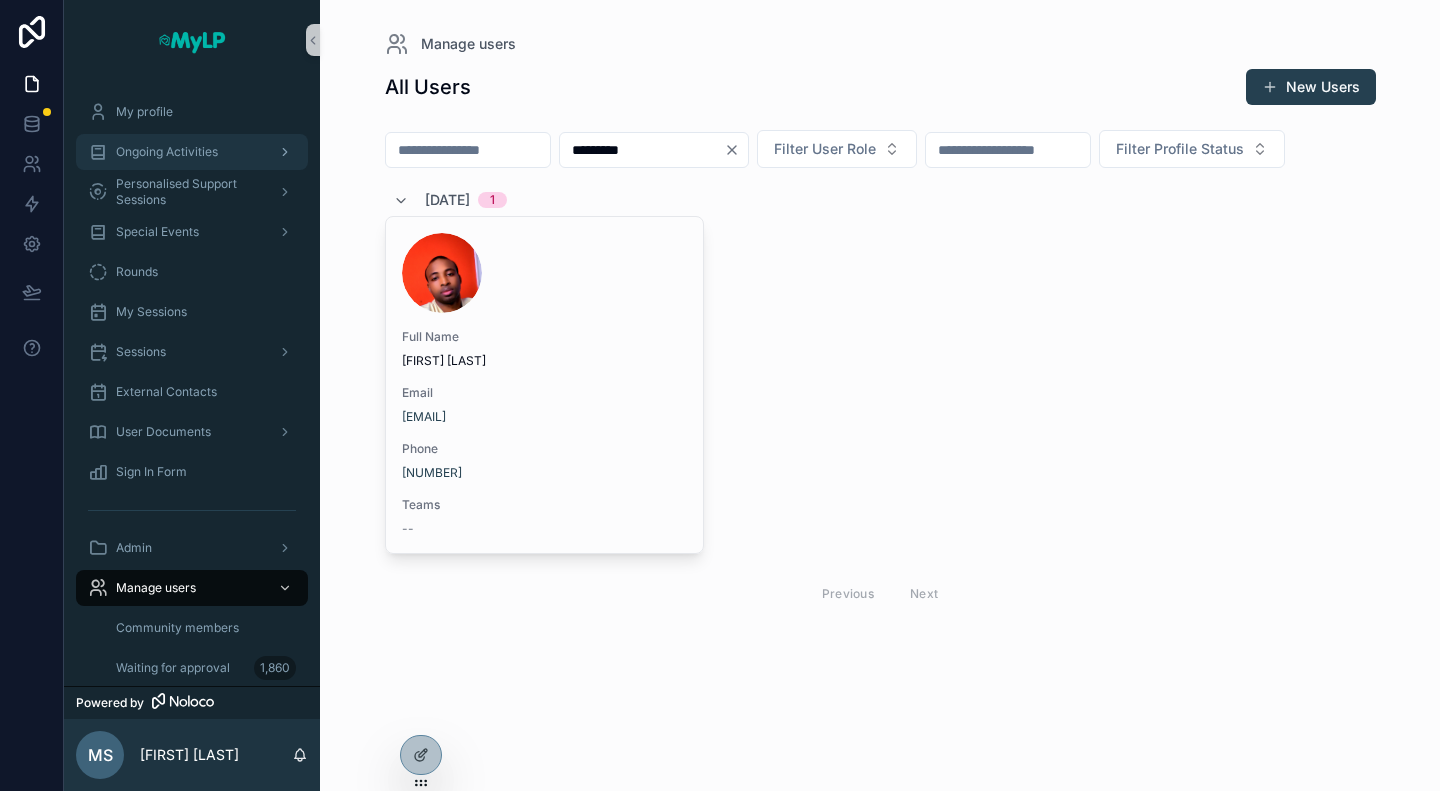 click on "Ongoing Activities" at bounding box center [167, 152] 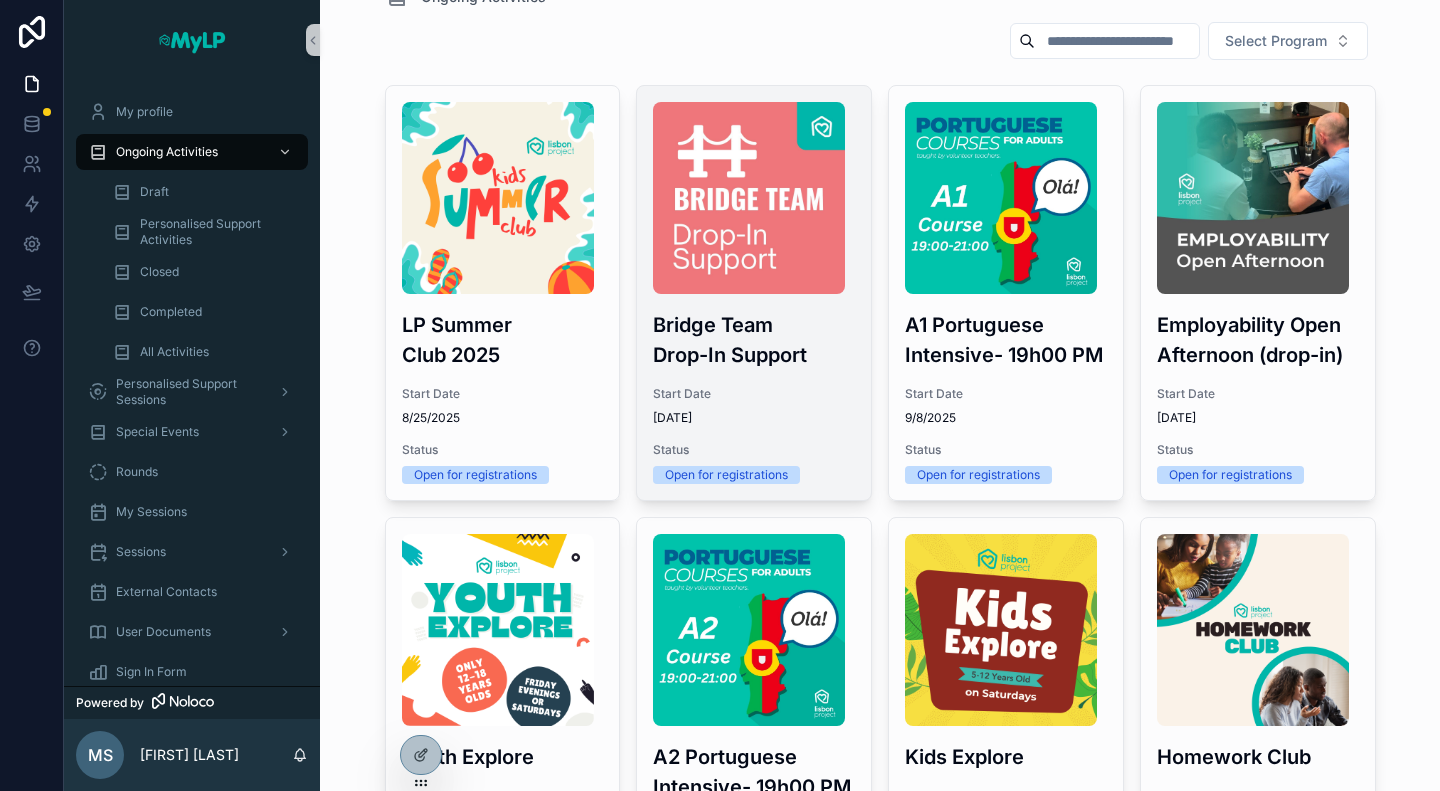 scroll, scrollTop: 53, scrollLeft: 0, axis: vertical 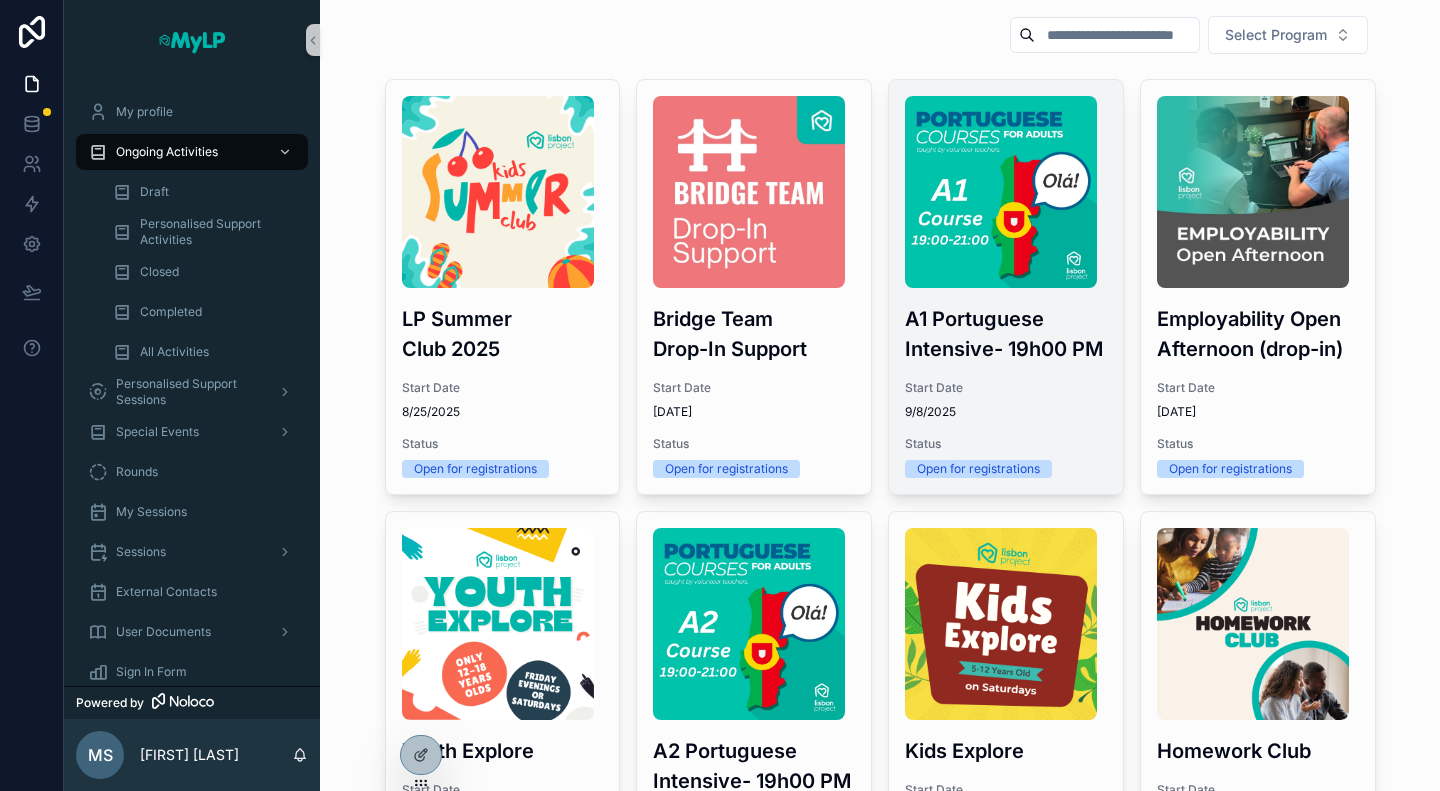 click on "A1 Portuguese Intensive- 19h00 PM Start Date 9/8/2025 Status Open for registrations" at bounding box center (1006, 287) 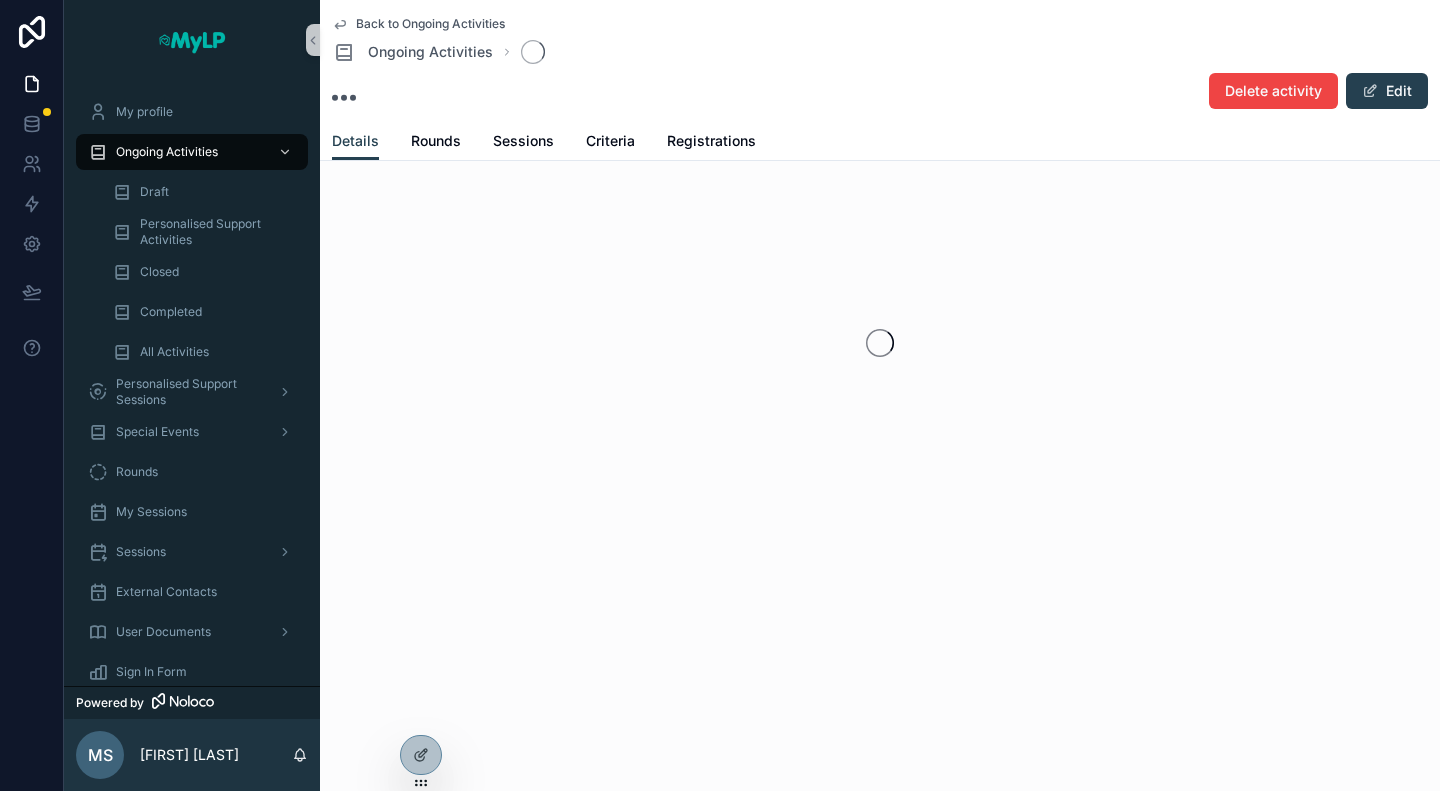 scroll, scrollTop: 0, scrollLeft: 0, axis: both 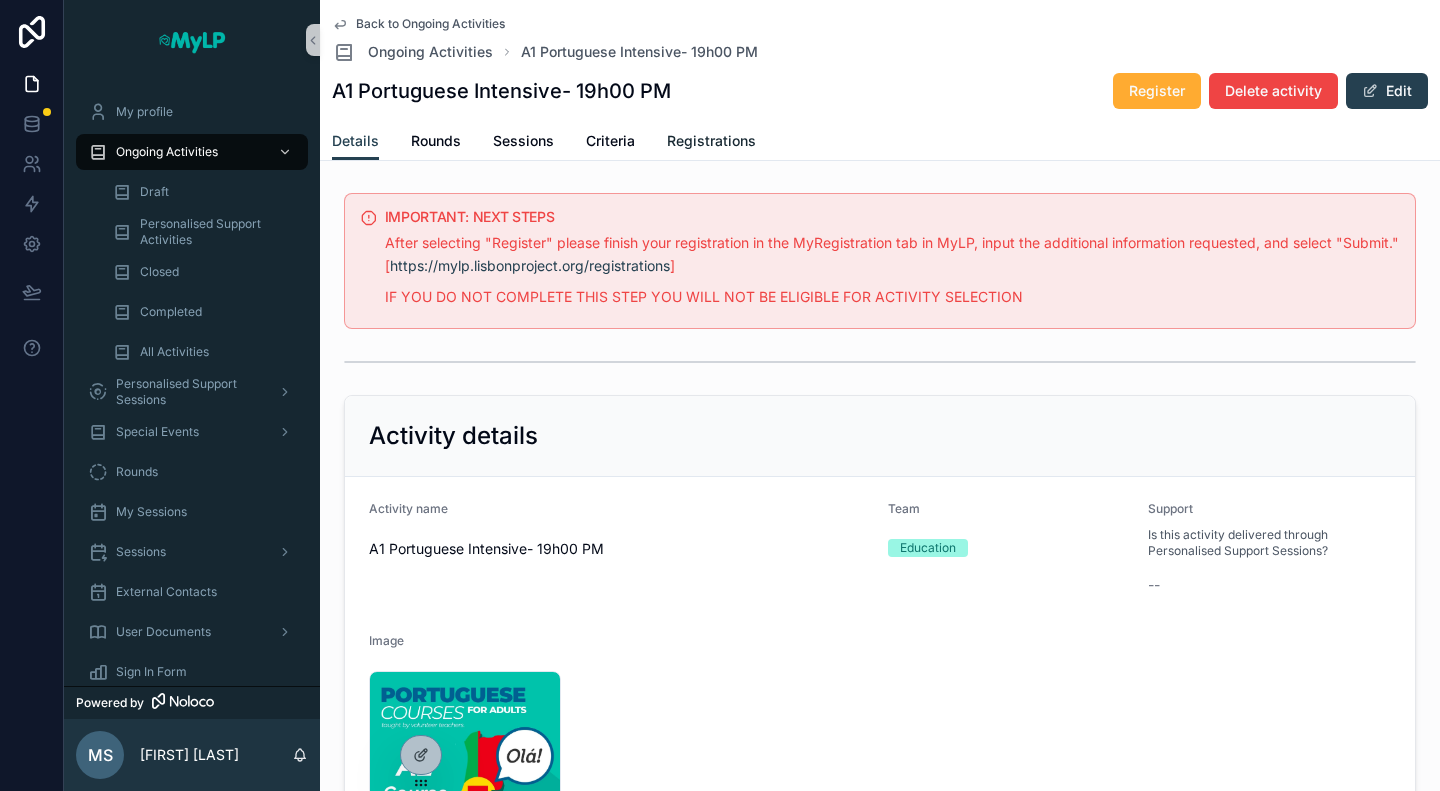 click on "Registrations" at bounding box center [711, 143] 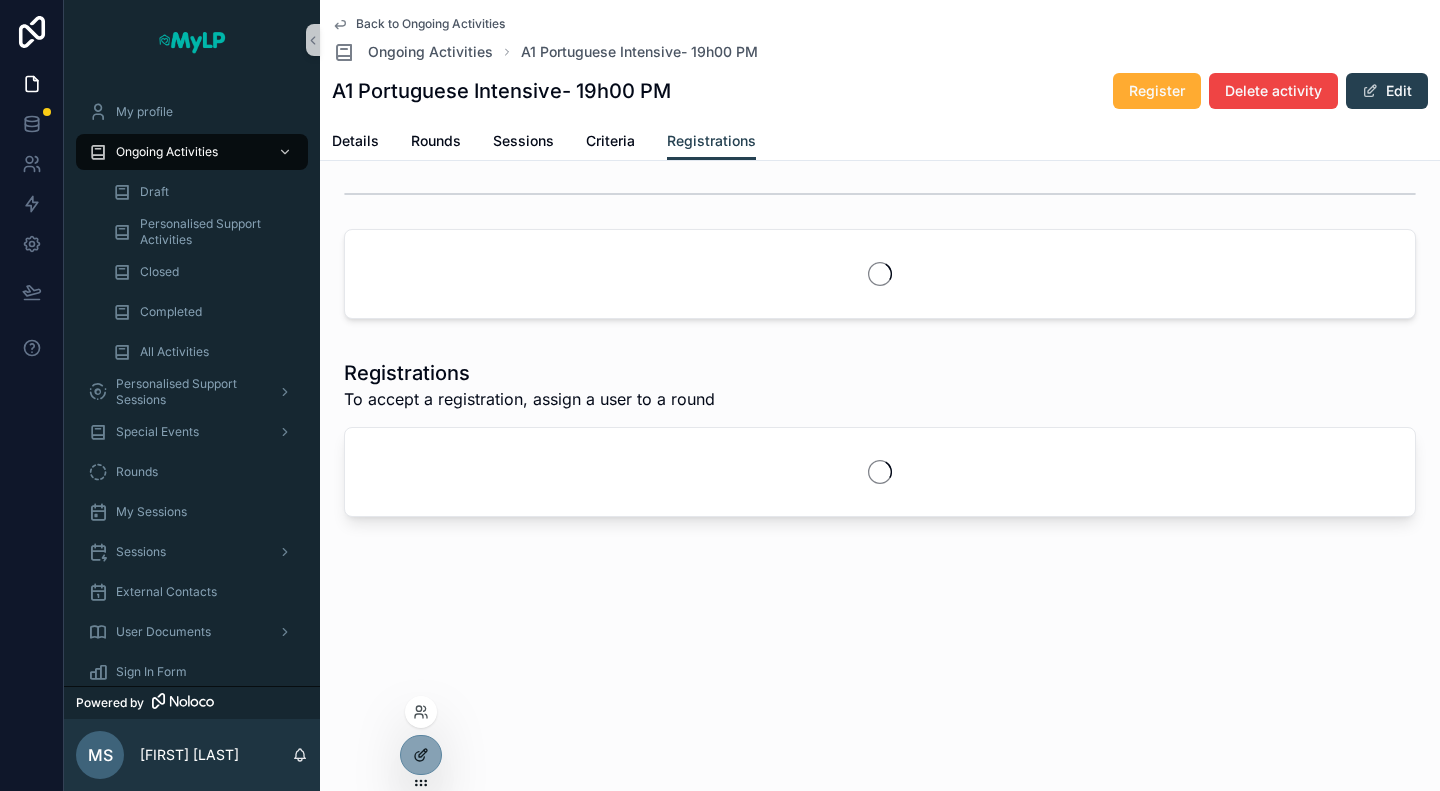 click 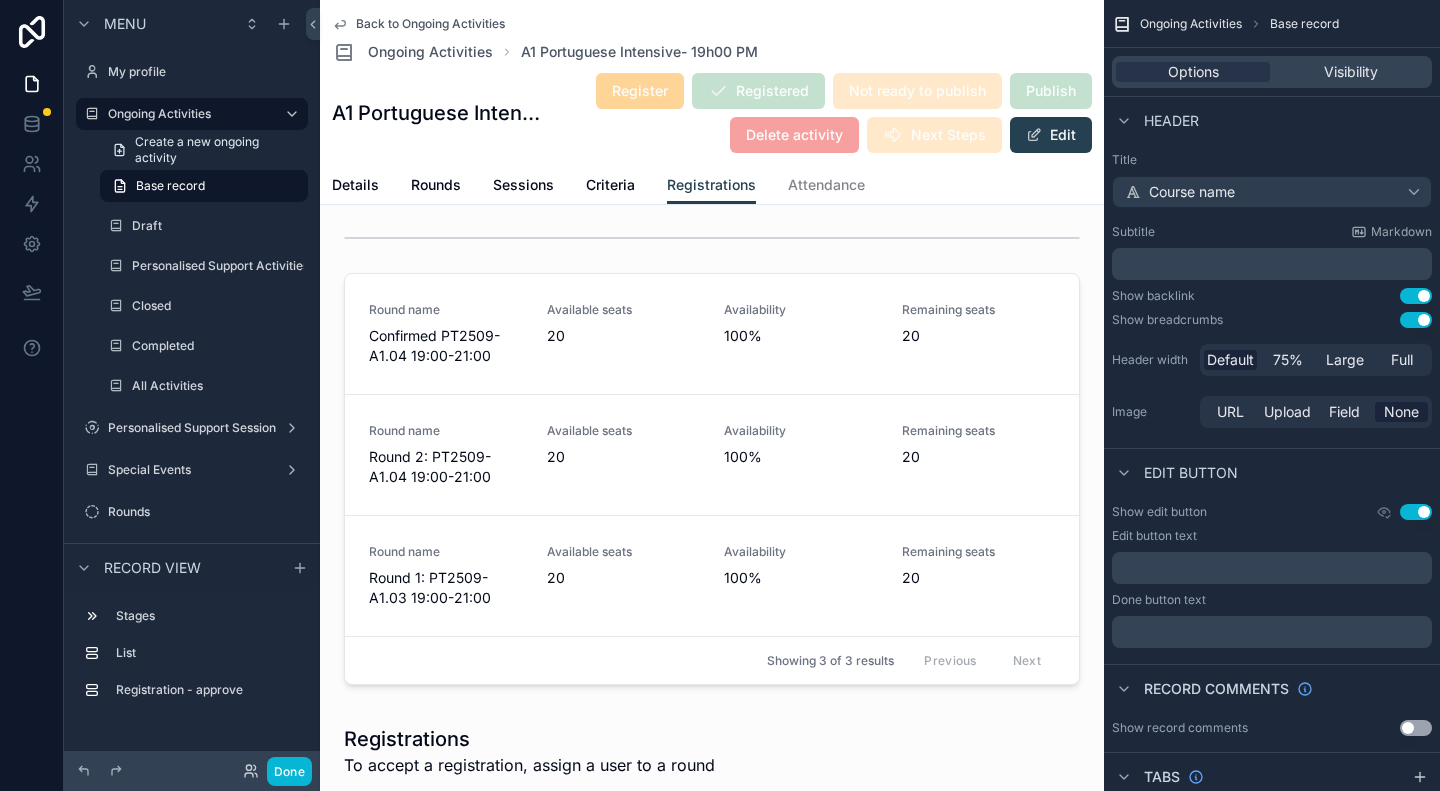 scroll, scrollTop: 528, scrollLeft: 0, axis: vertical 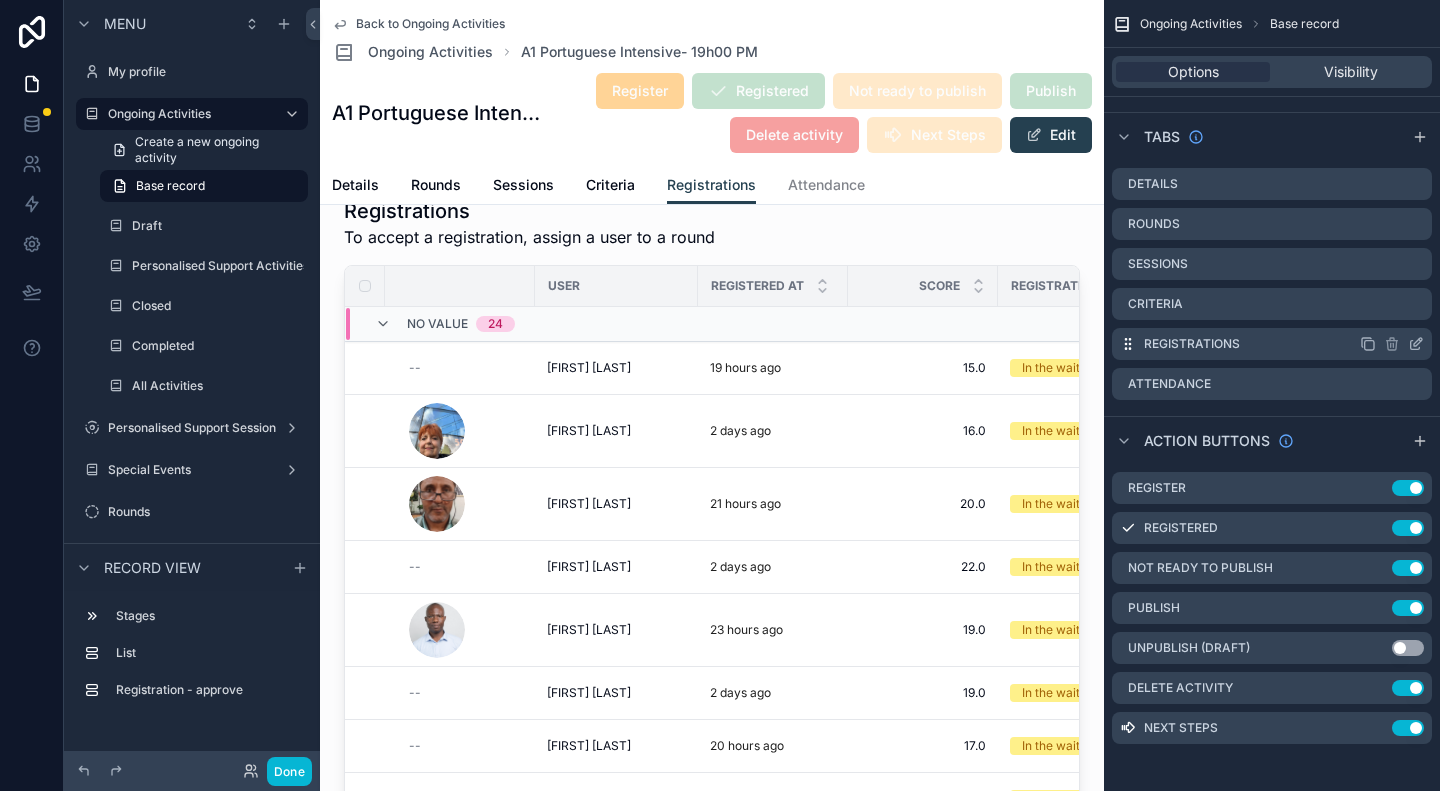 click 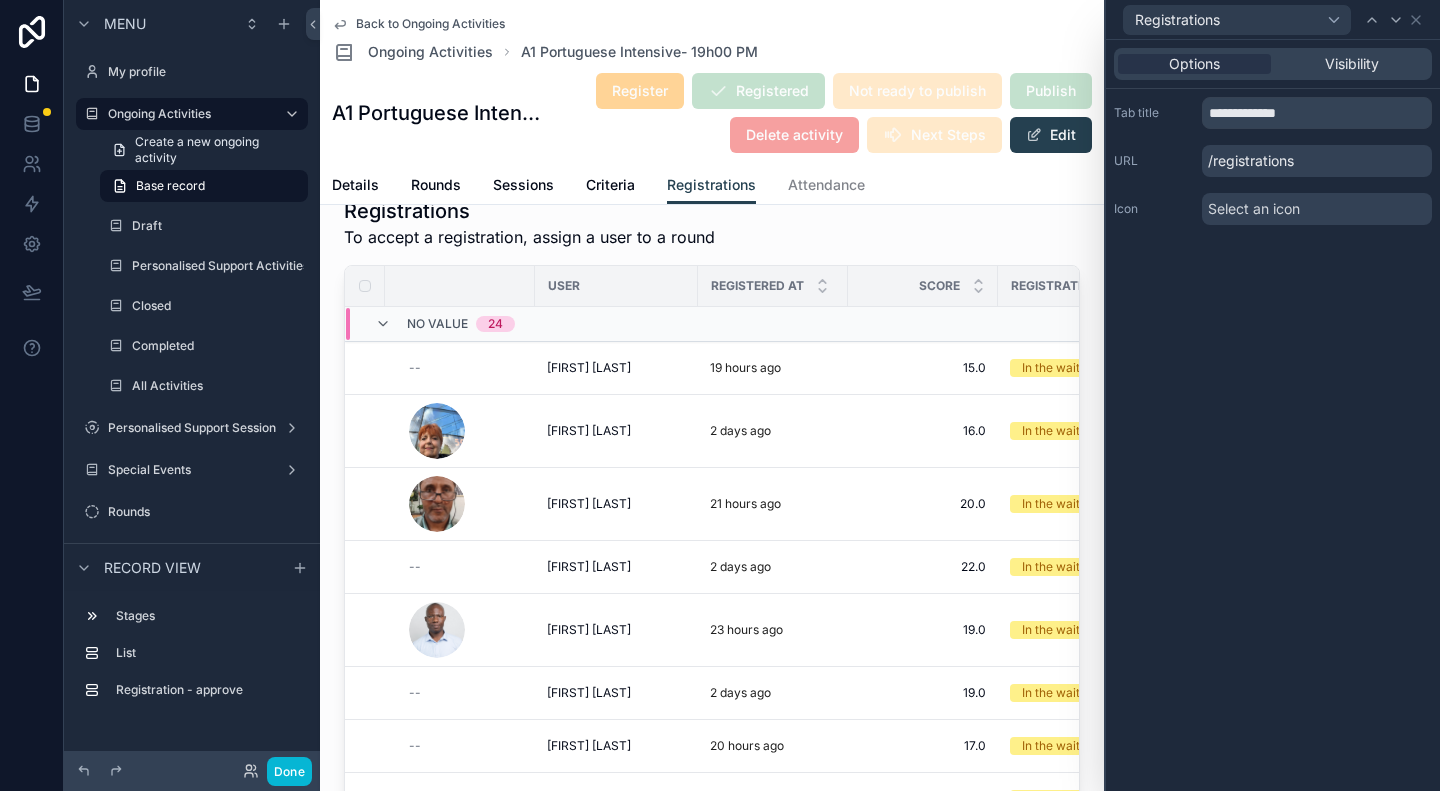 click on "Options Visibility" at bounding box center [1273, 64] 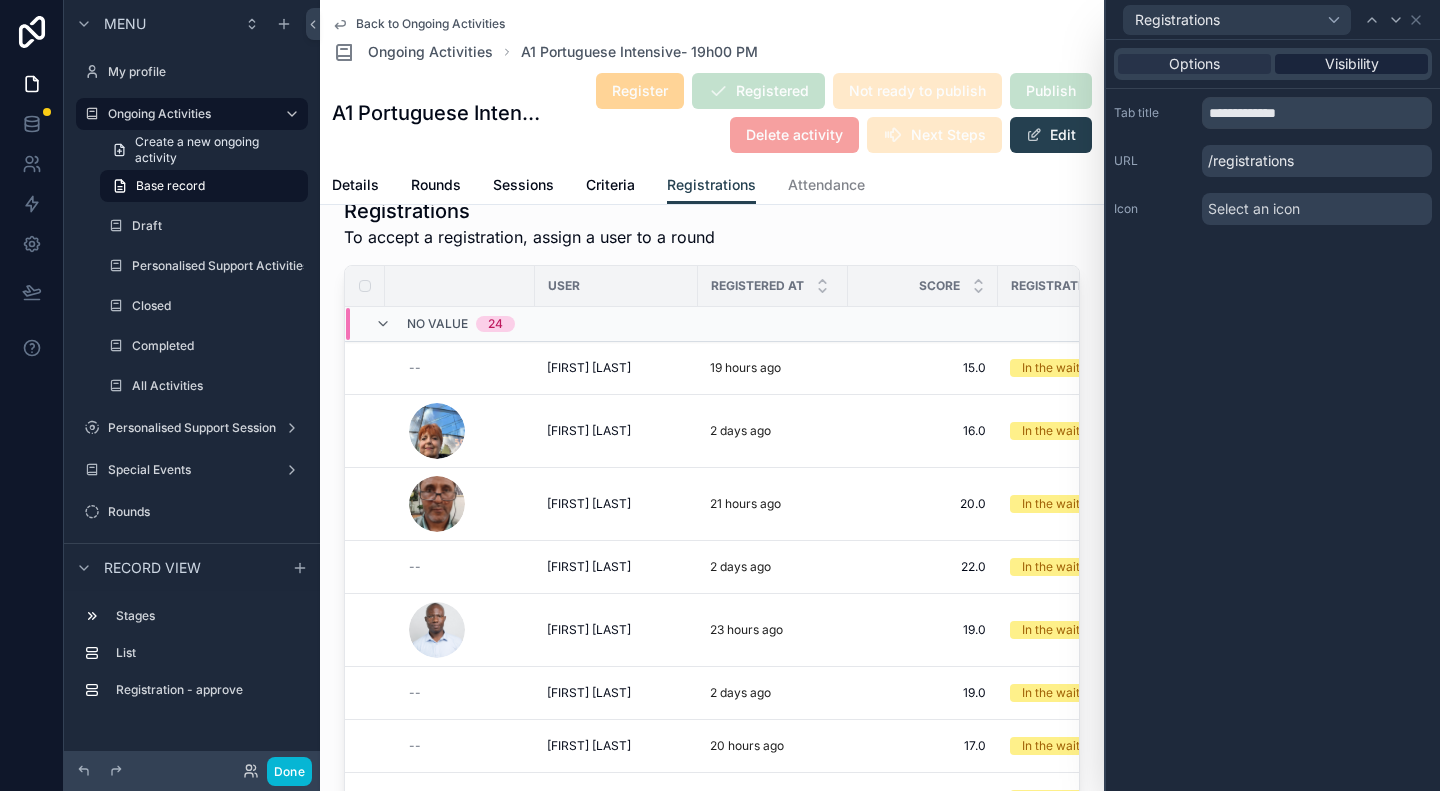 click on "Visibility" at bounding box center (1351, 64) 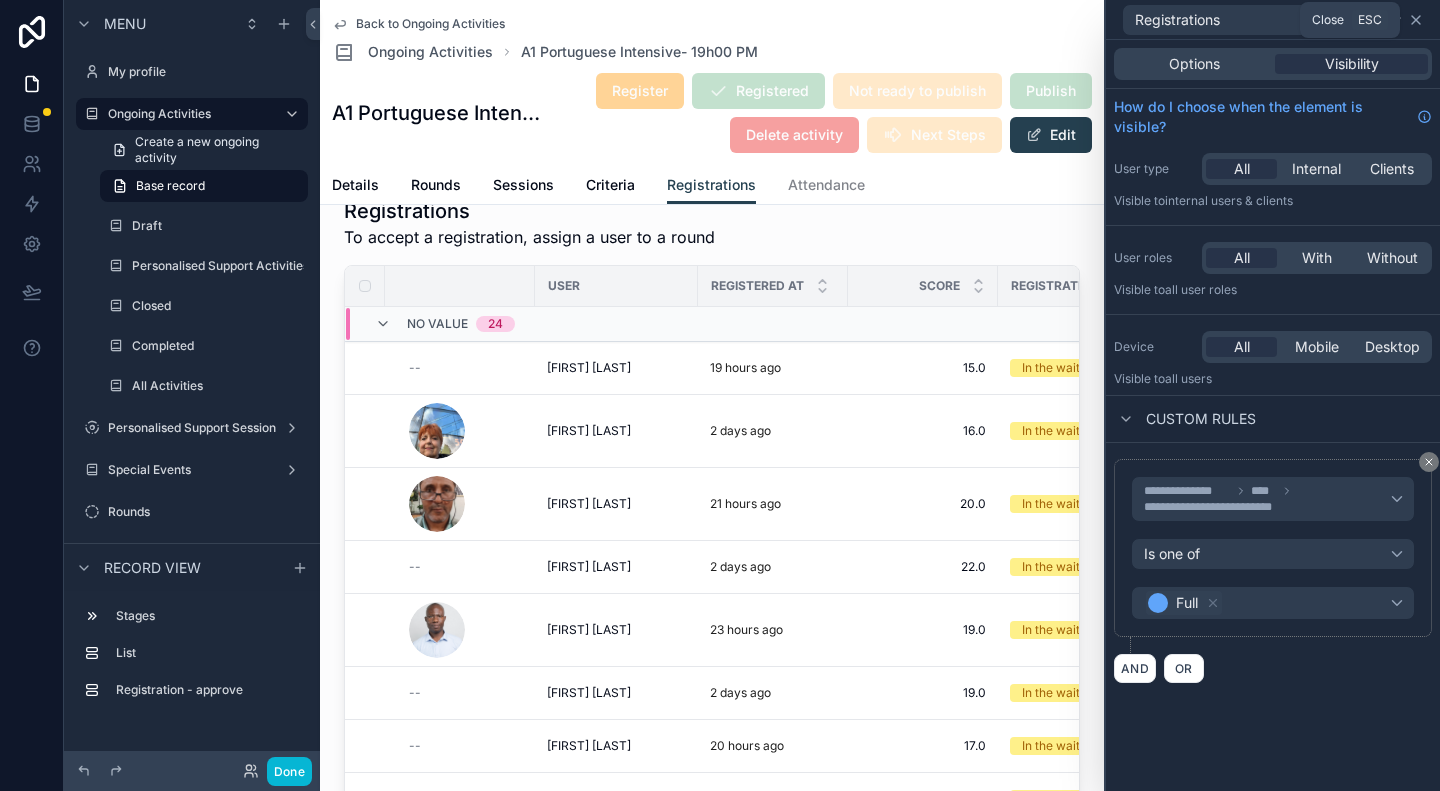 click 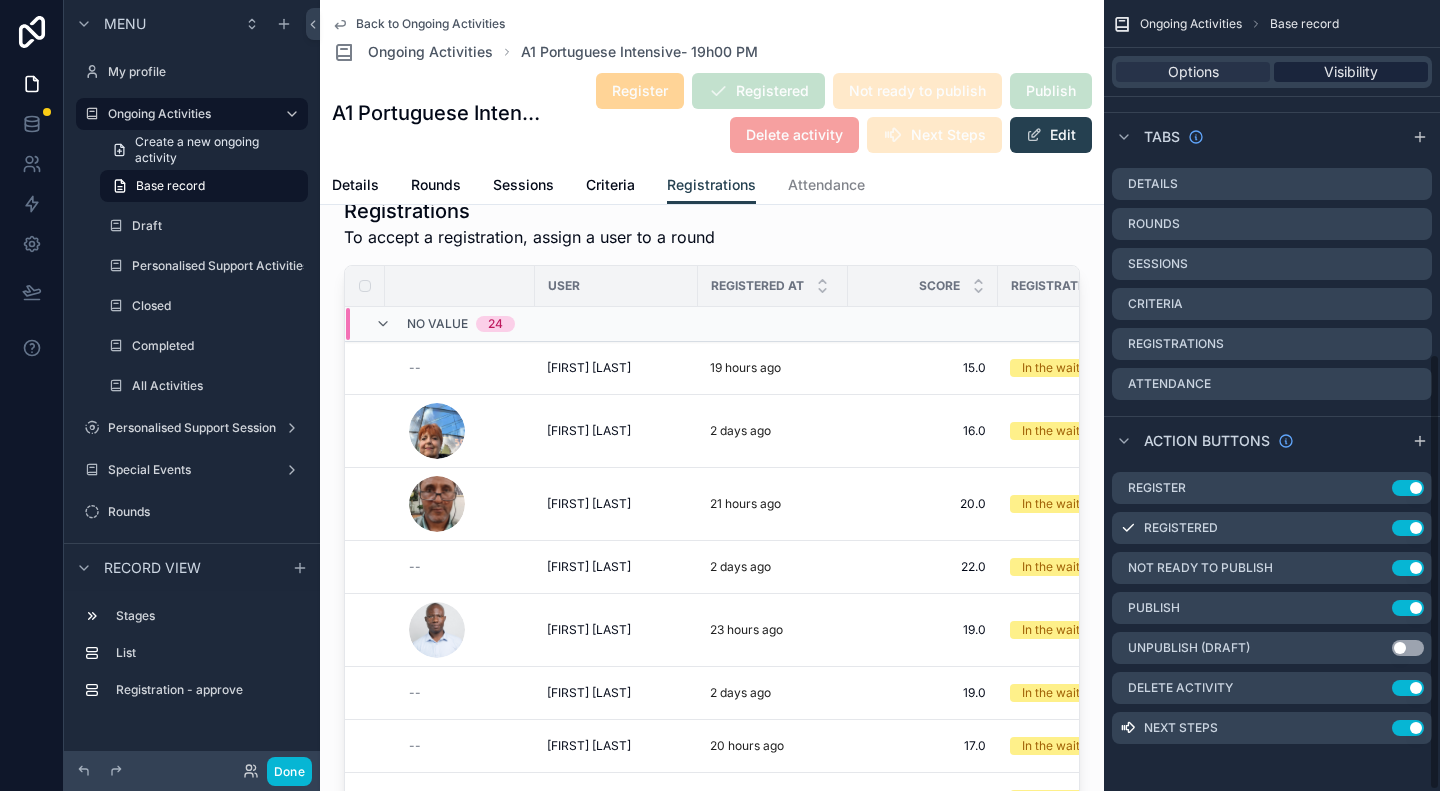 click on "Visibility" at bounding box center [1351, 72] 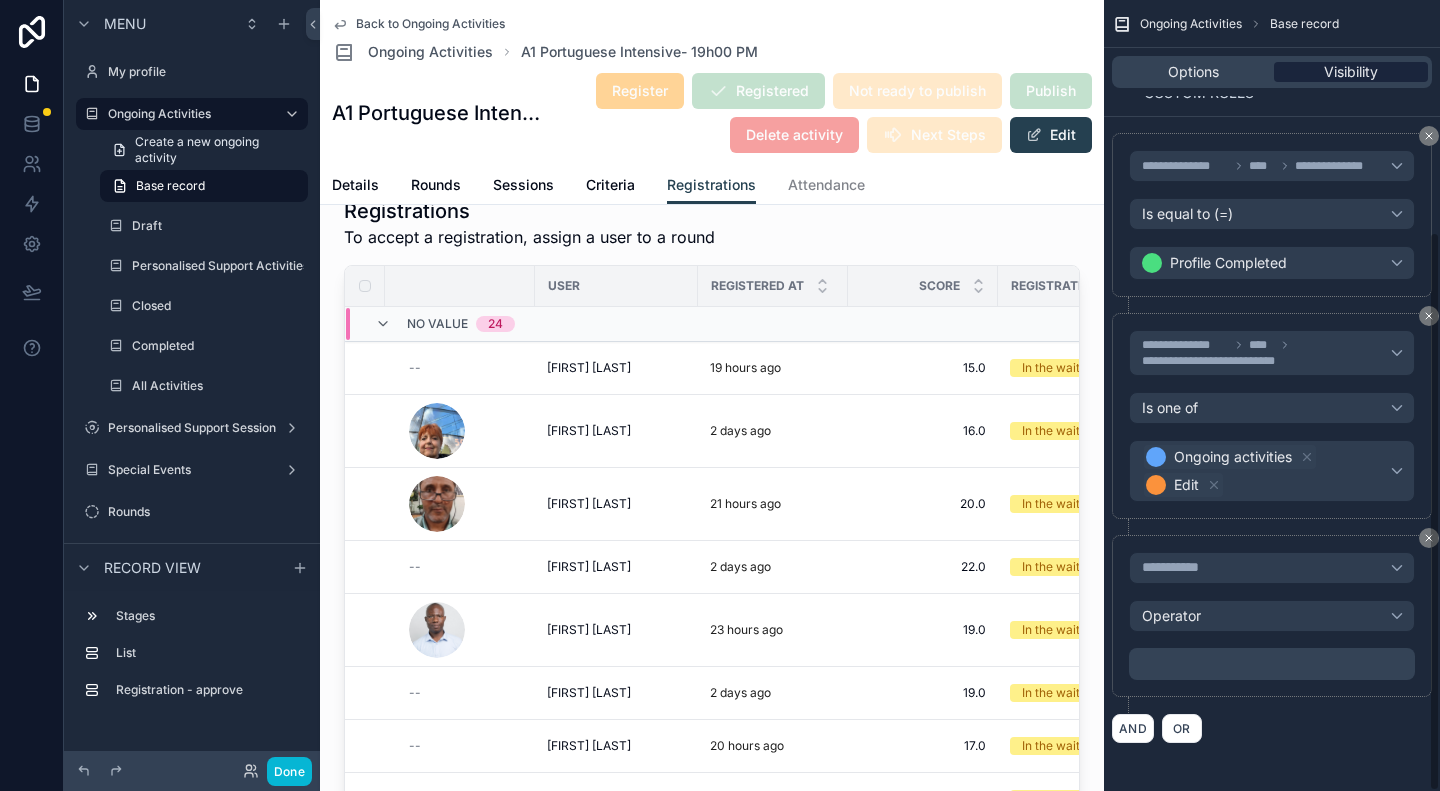 scroll, scrollTop: 328, scrollLeft: 0, axis: vertical 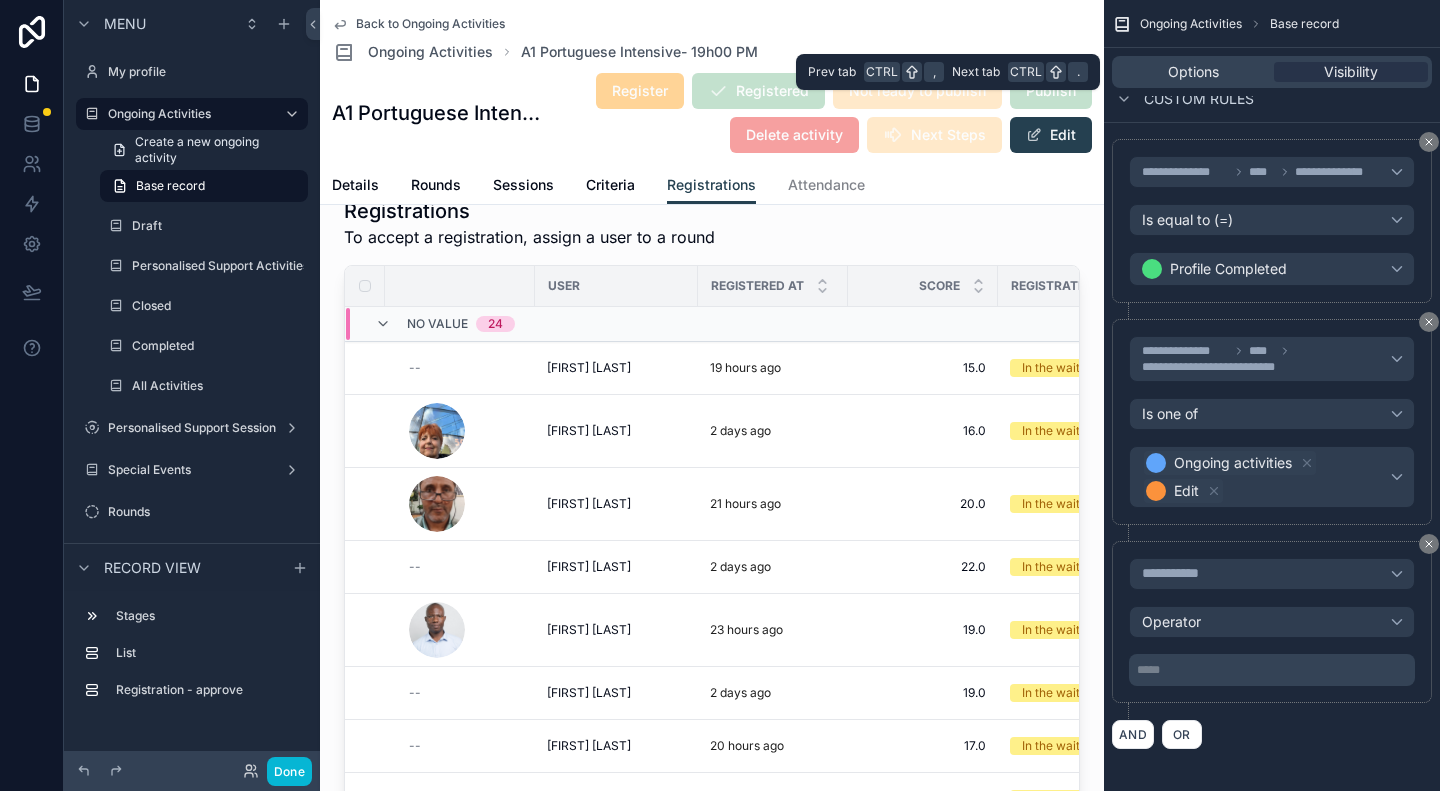 click on "Options Visibility" at bounding box center [1272, 72] 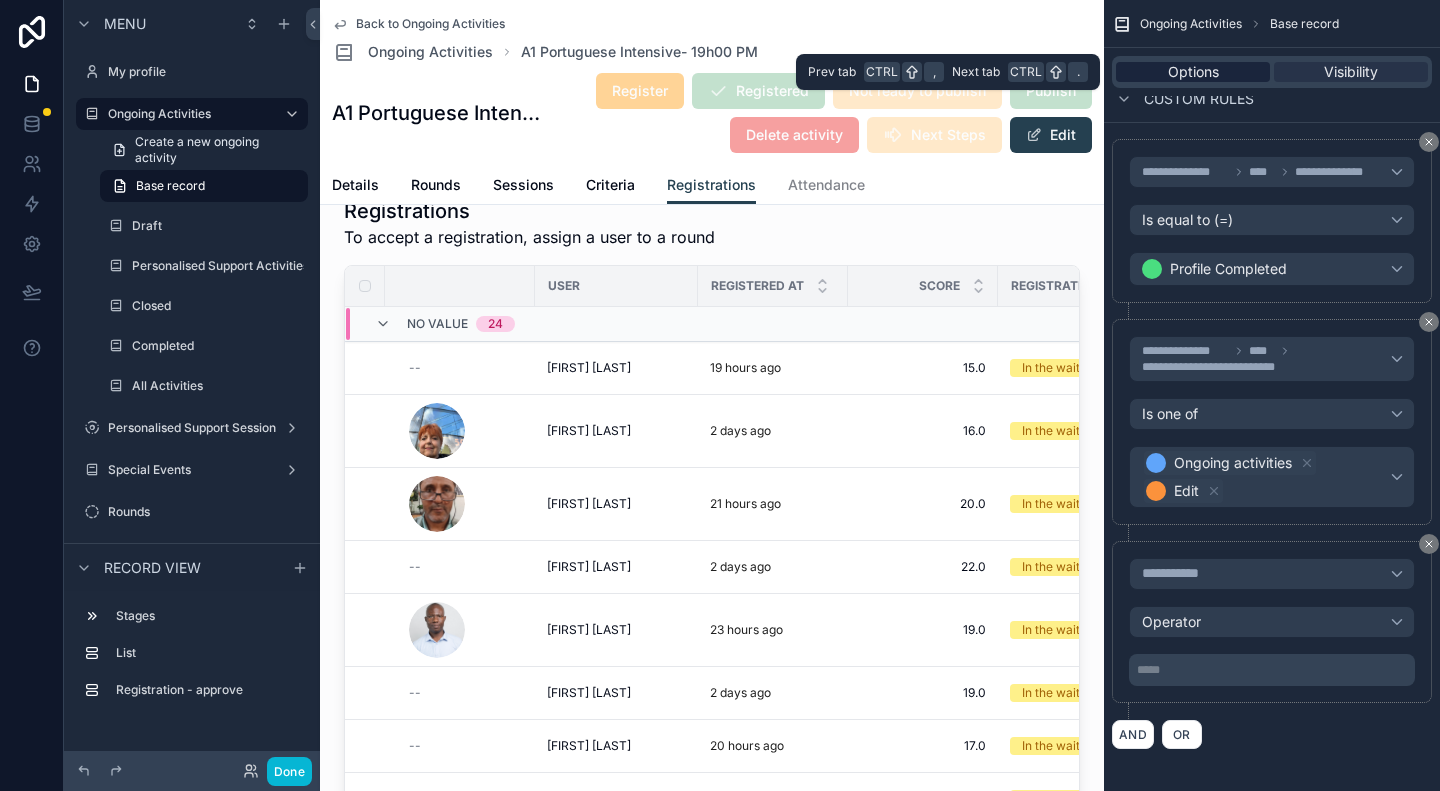click on "Options" at bounding box center [1193, 72] 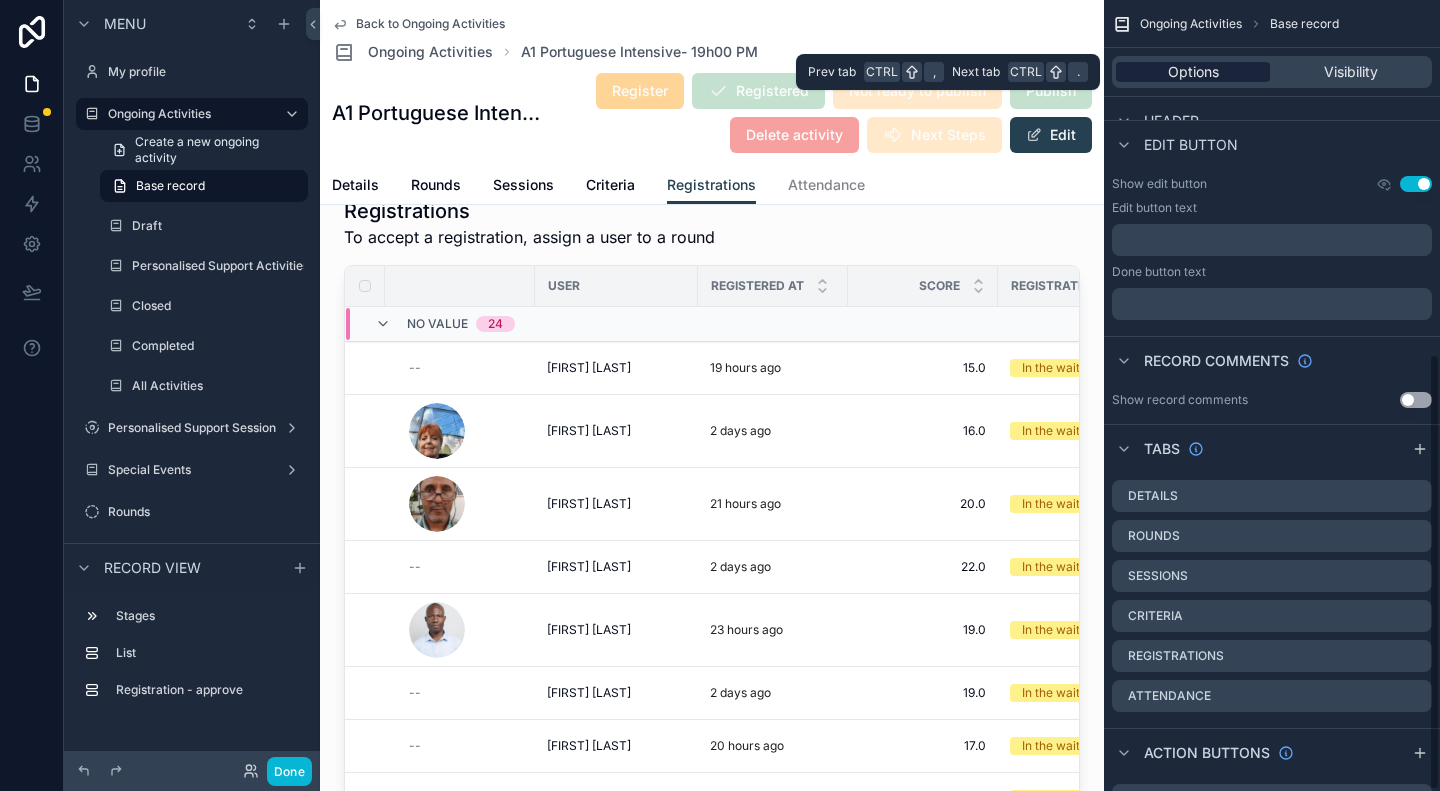 scroll, scrollTop: 640, scrollLeft: 0, axis: vertical 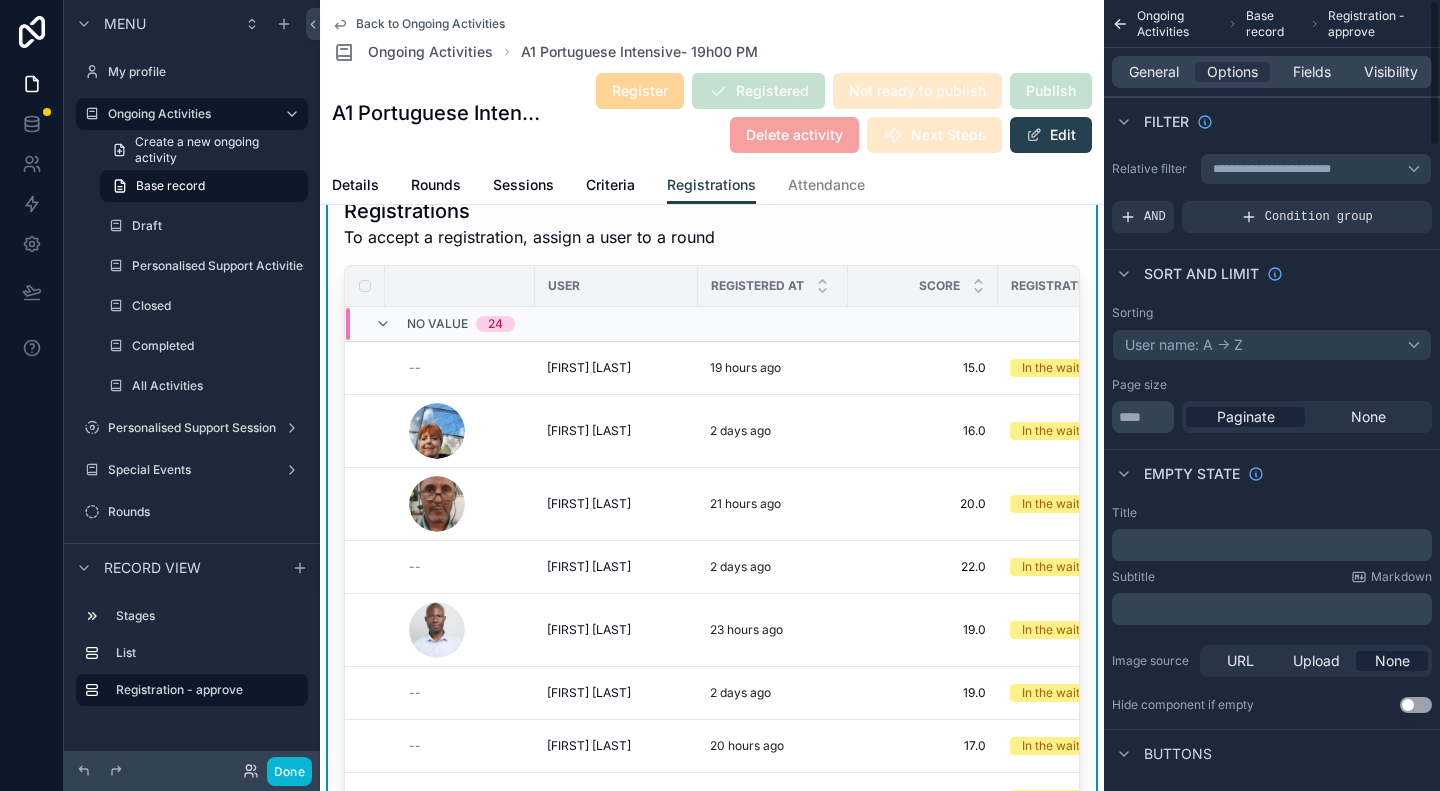 click on "General Options Fields Visibility" at bounding box center [1272, 72] 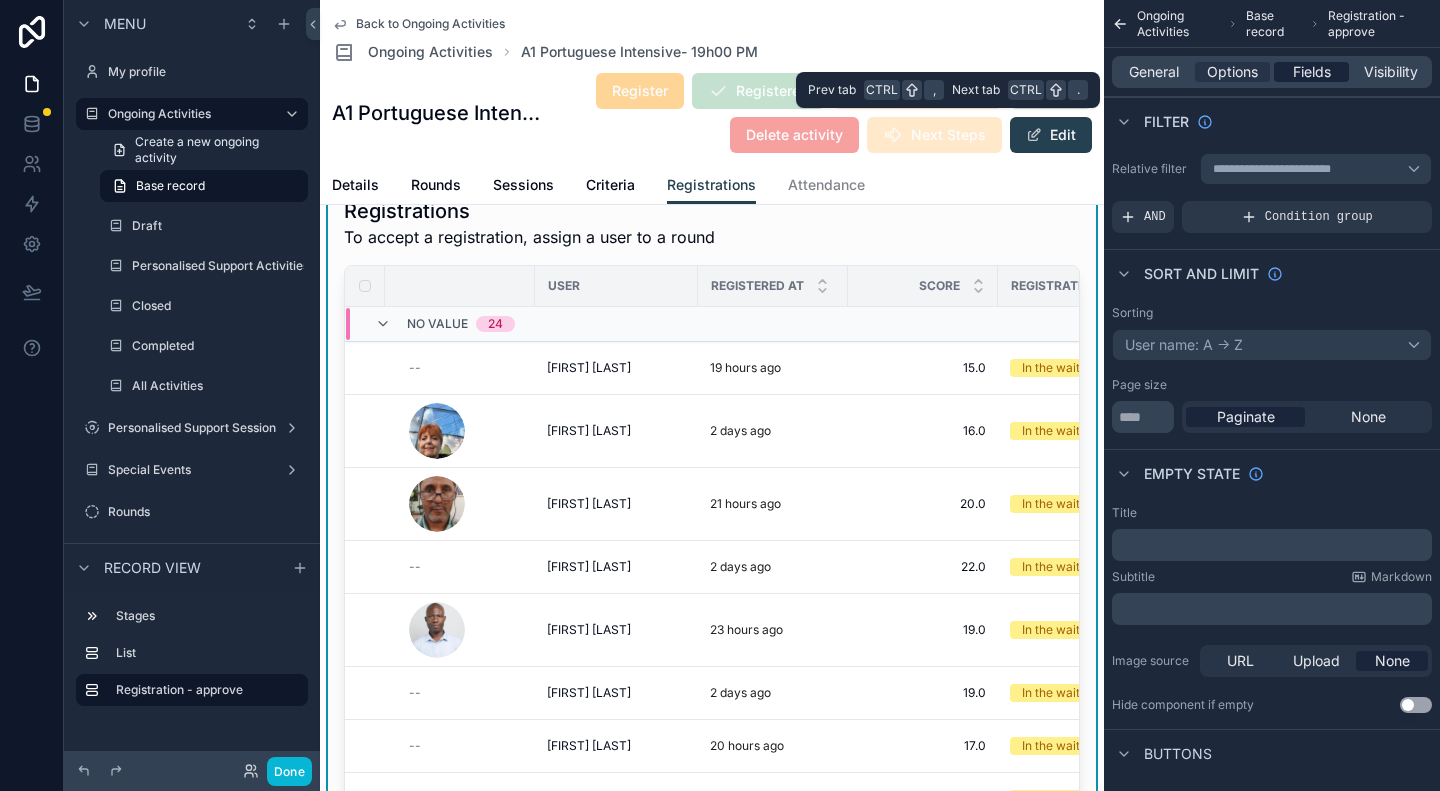click on "Fields" at bounding box center (1312, 72) 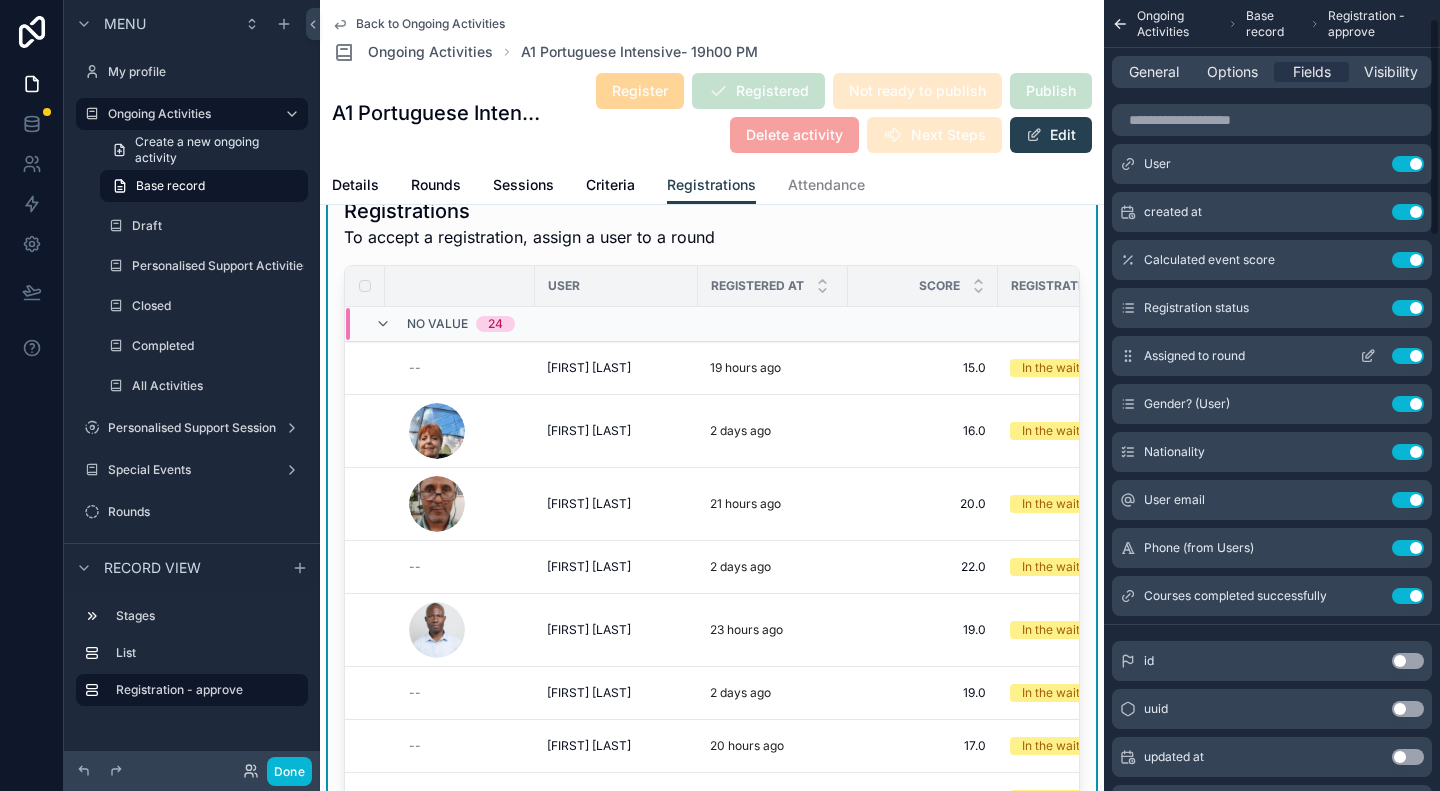 scroll, scrollTop: 0, scrollLeft: 0, axis: both 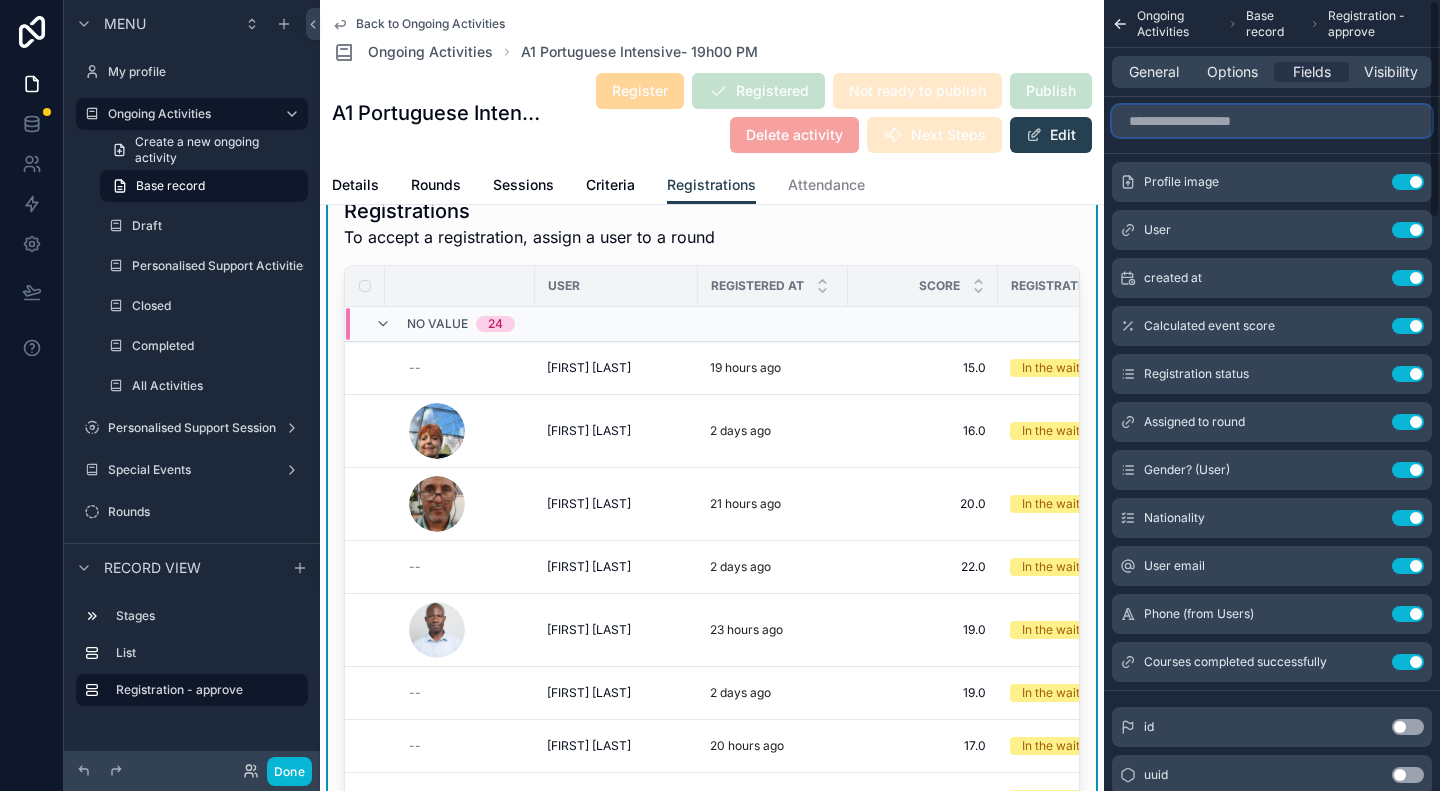 click at bounding box center [1272, 121] 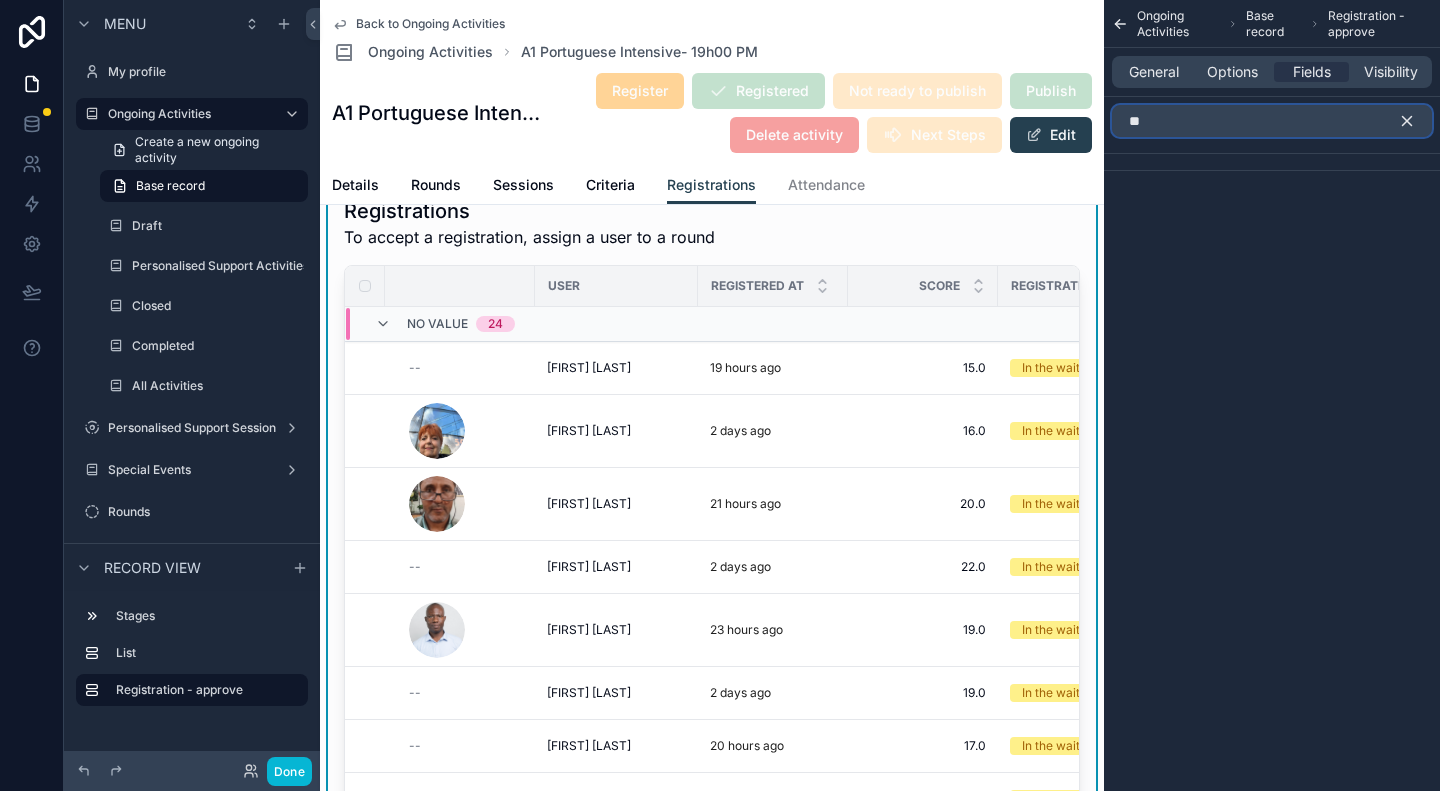 type on "*" 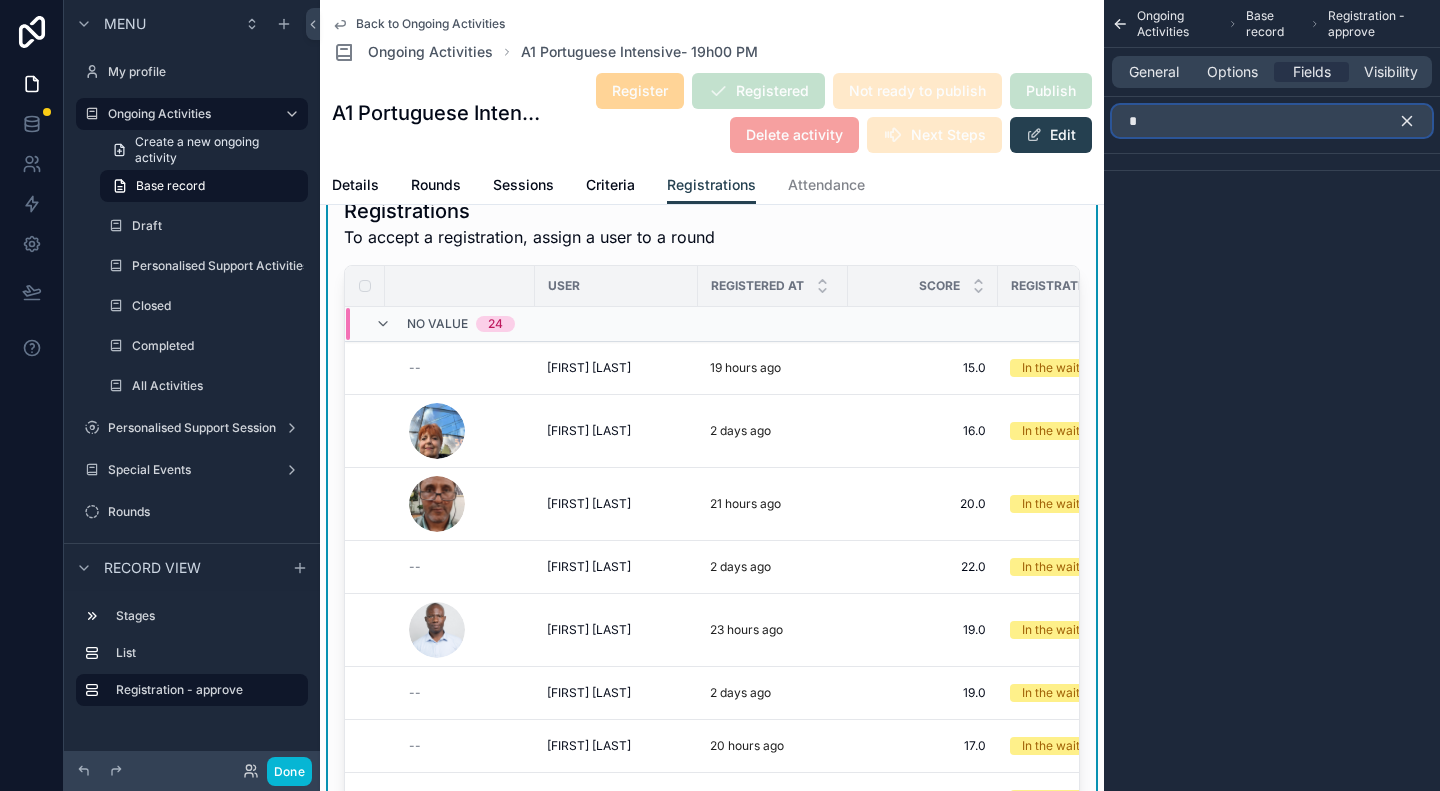 type 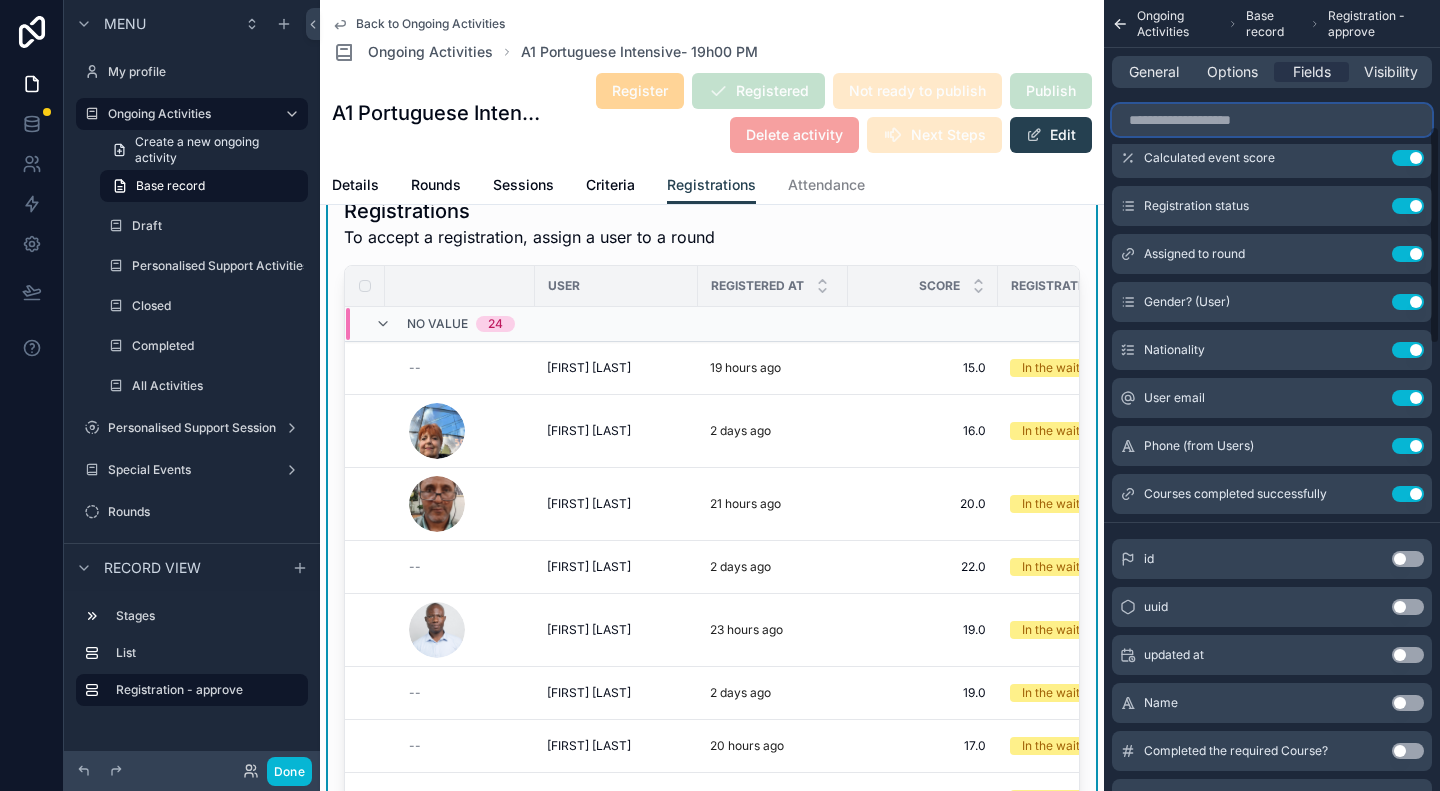 scroll, scrollTop: 0, scrollLeft: 0, axis: both 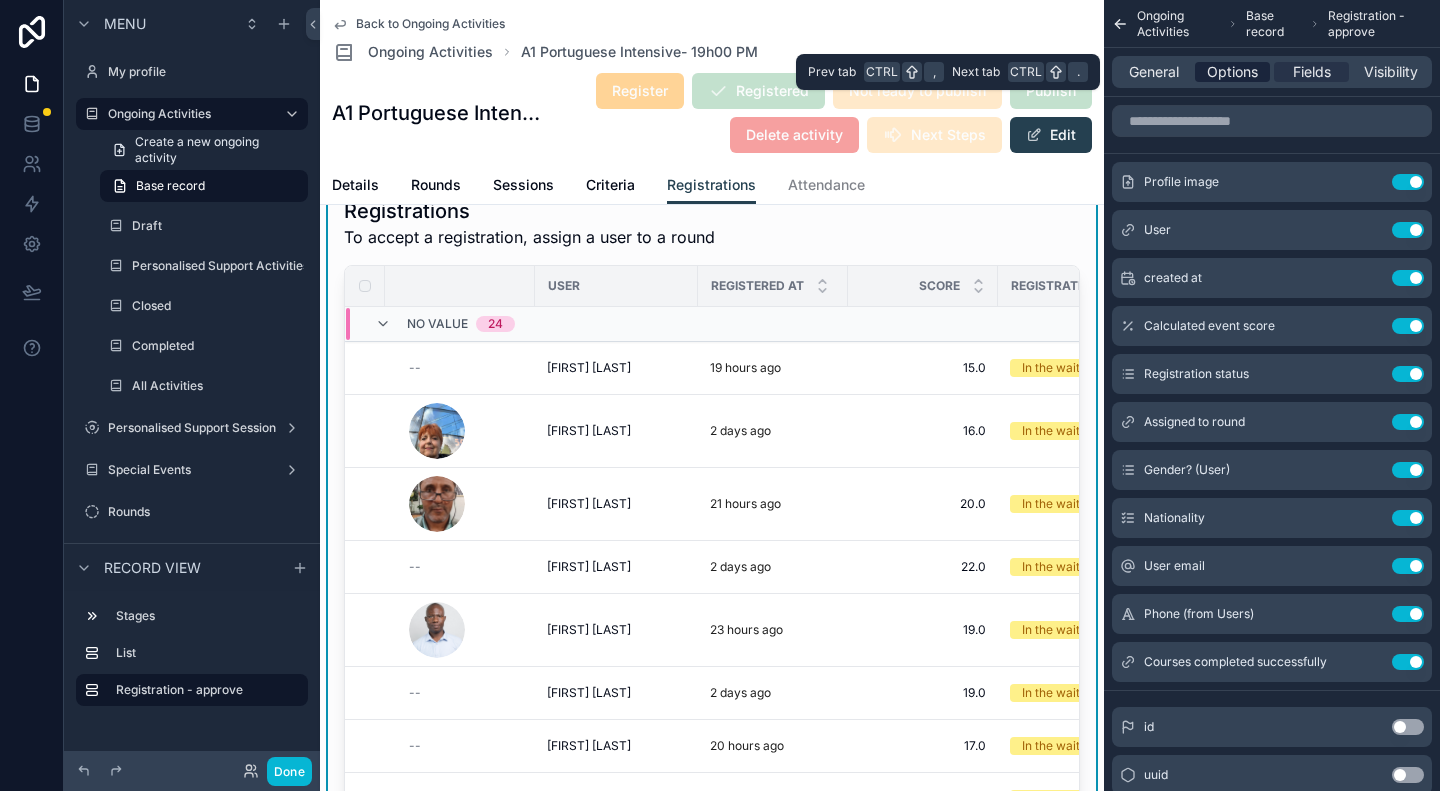 click on "Options" at bounding box center (1232, 72) 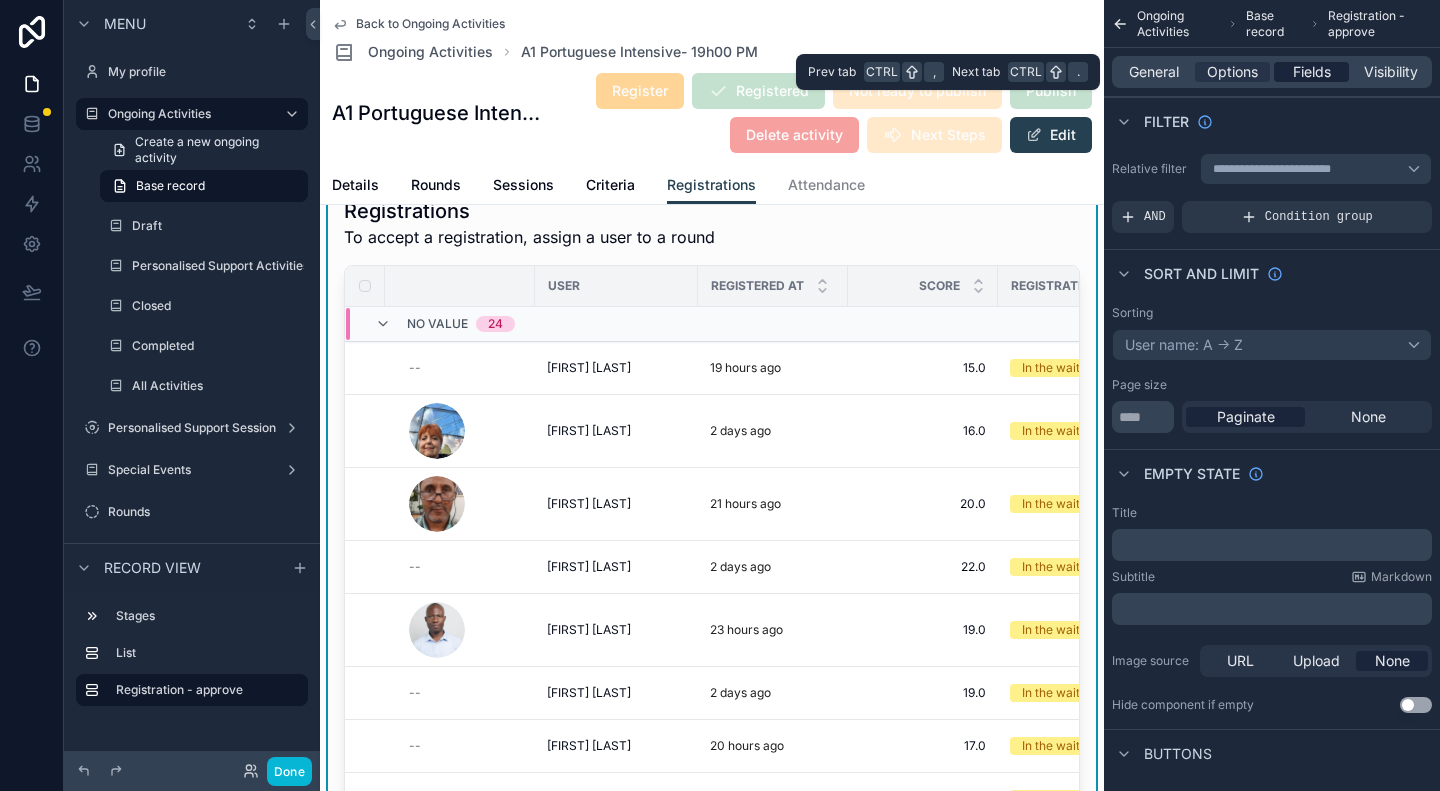 click on "Fields" at bounding box center [1312, 72] 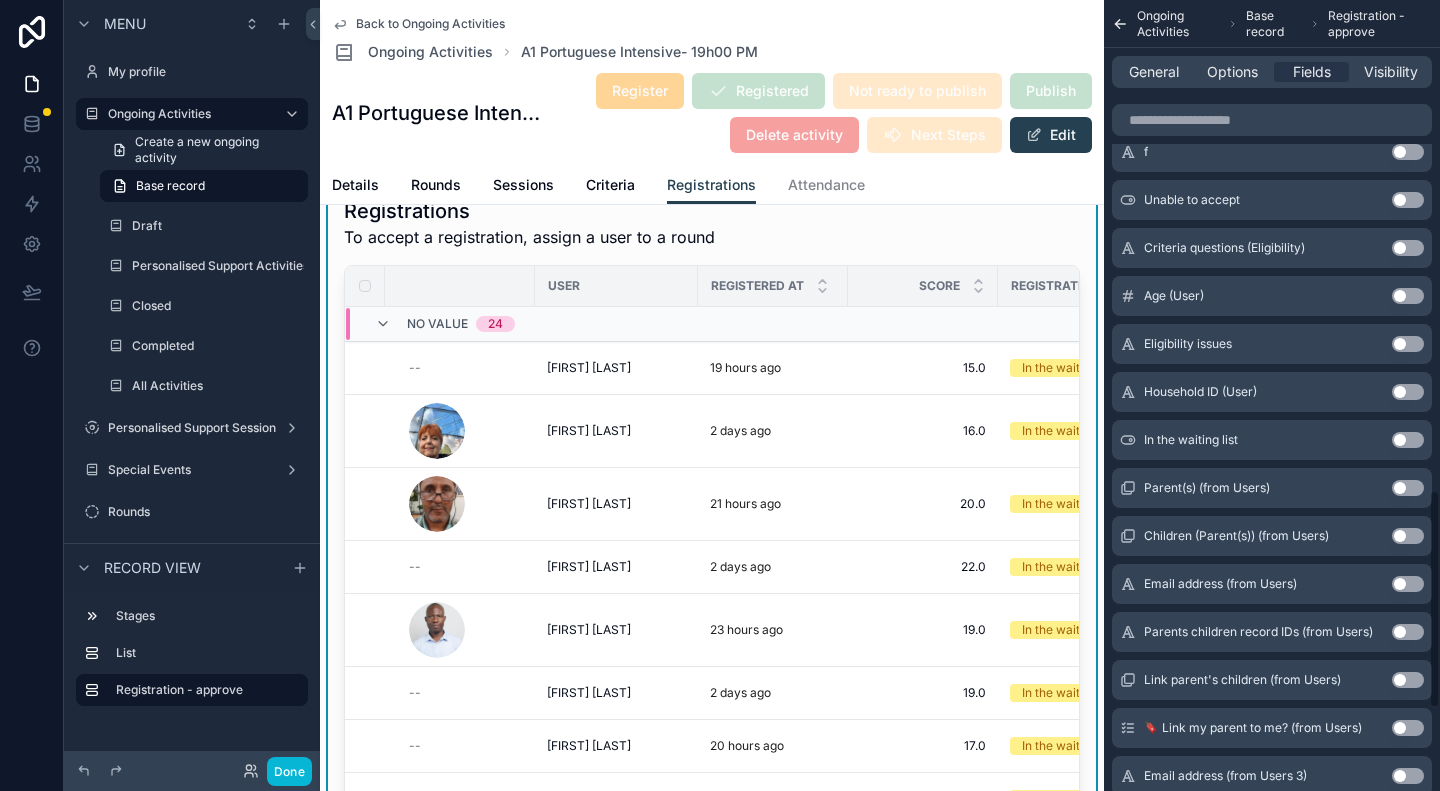 scroll, scrollTop: 2074, scrollLeft: 0, axis: vertical 